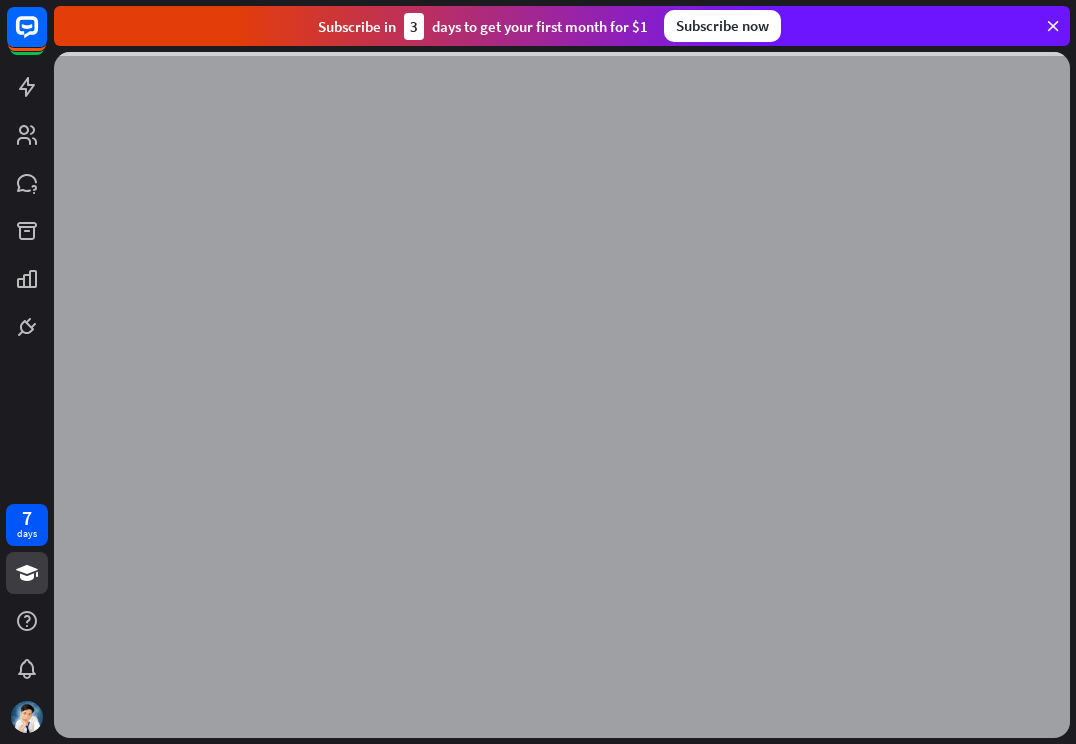 scroll, scrollTop: 0, scrollLeft: 0, axis: both 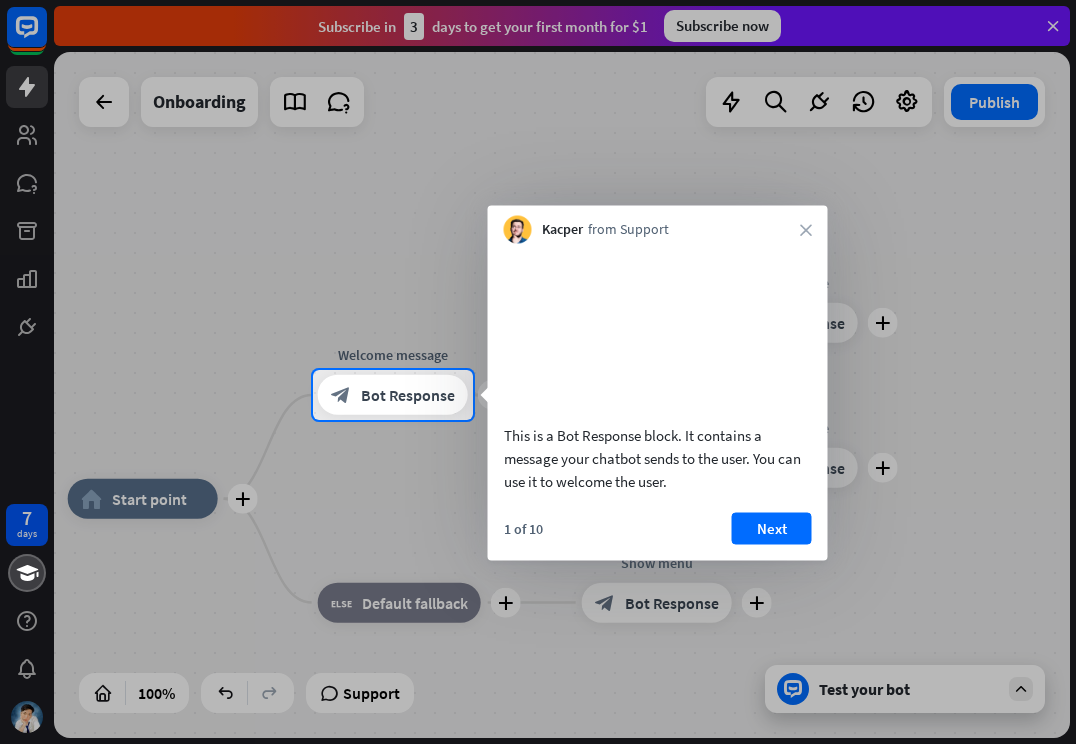 click at bounding box center (538, 185) 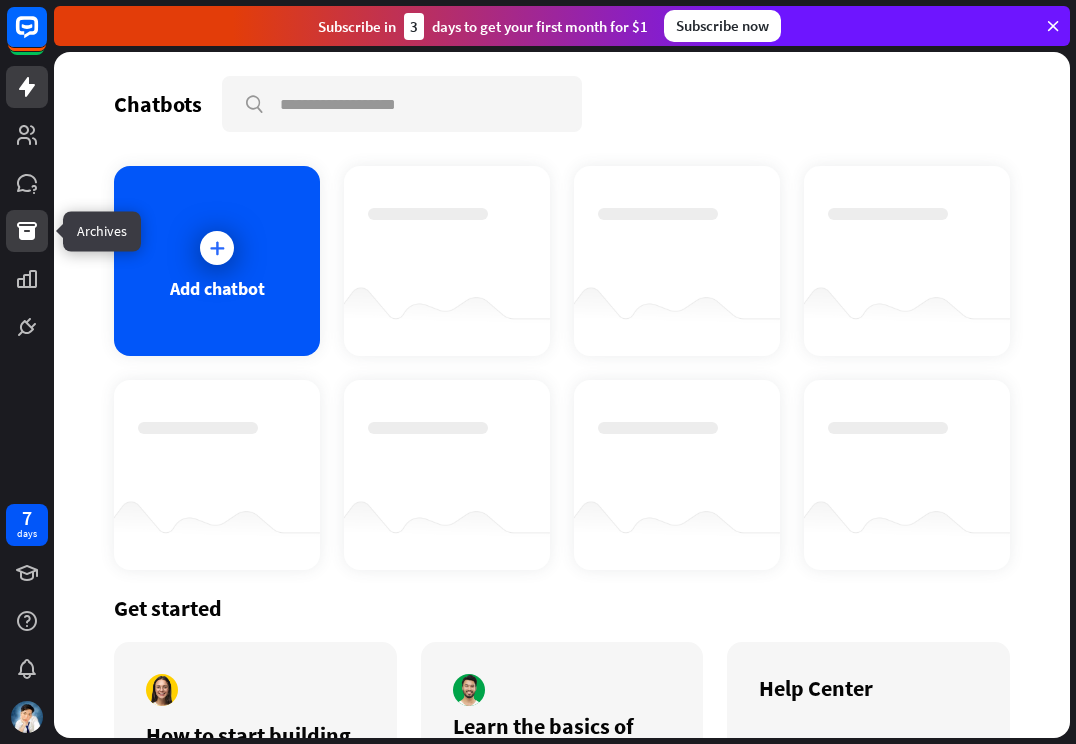 click at bounding box center [27, 231] 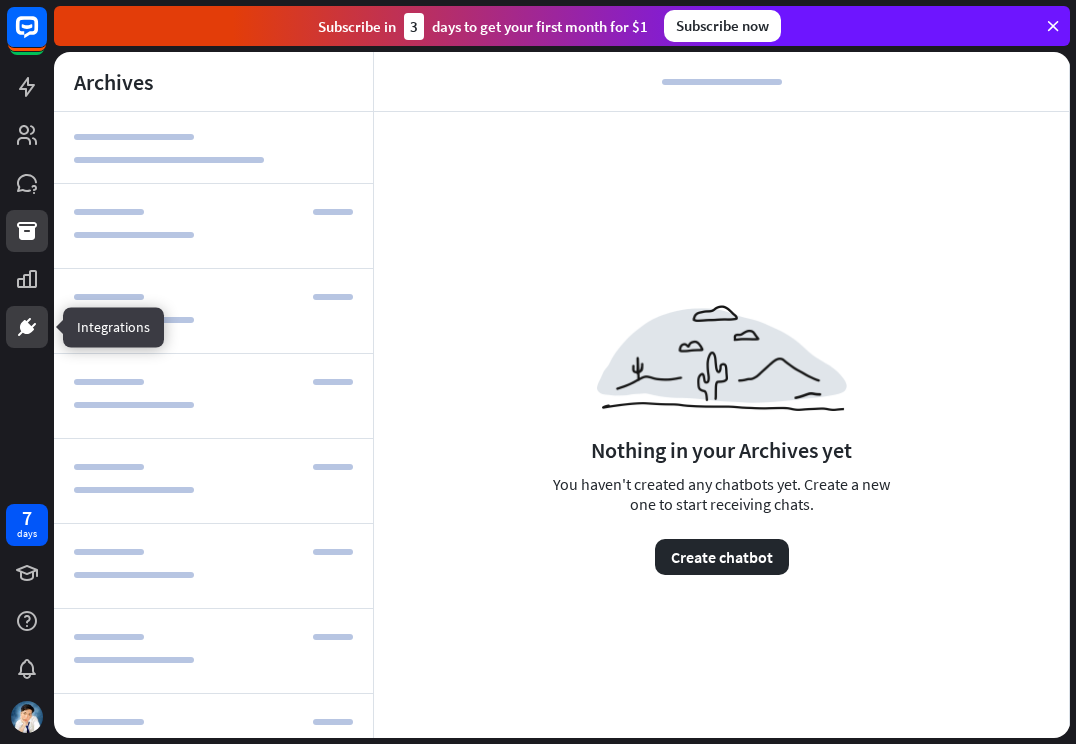 click 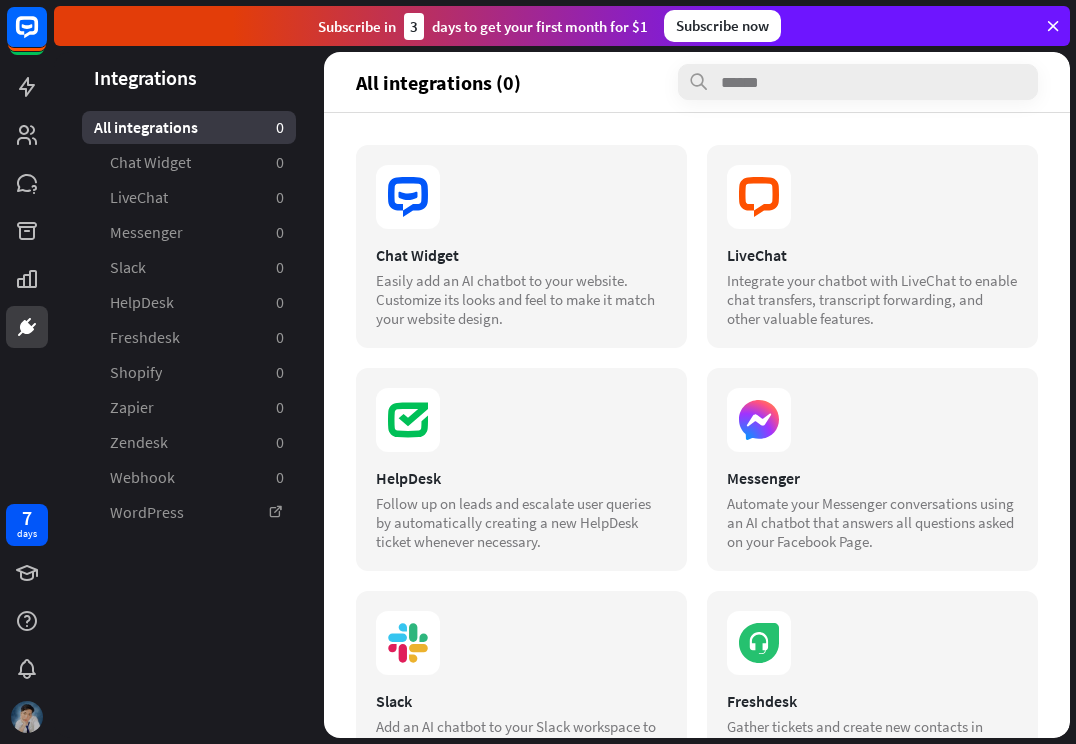 click at bounding box center [27, 717] 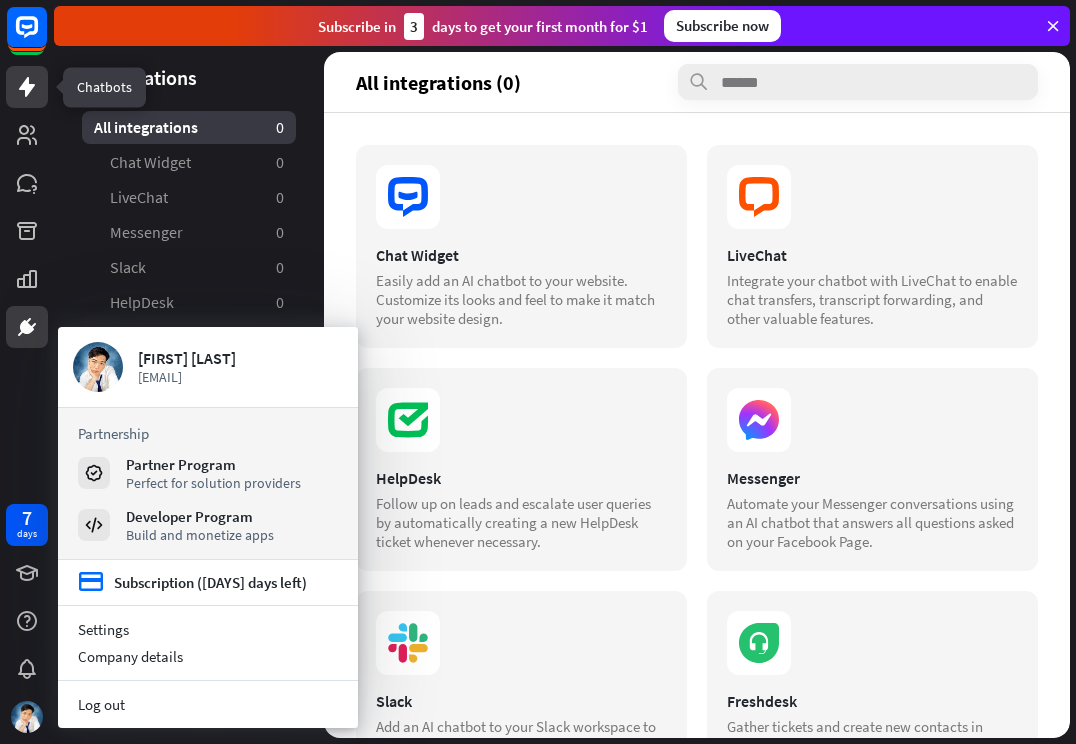 click 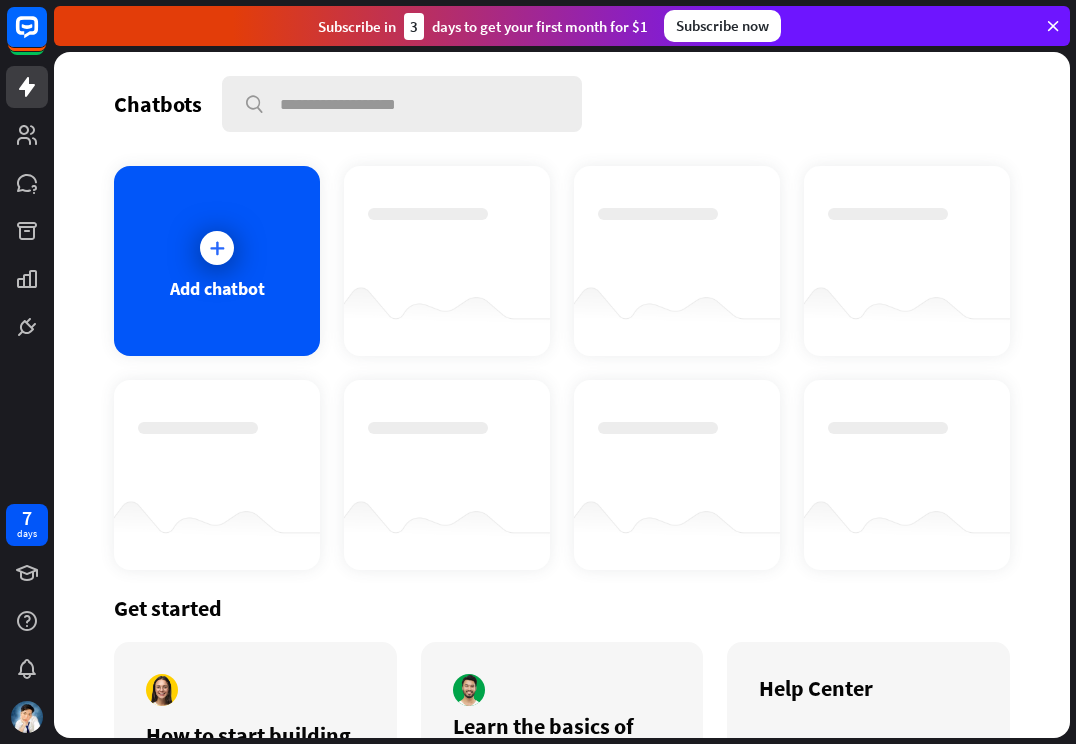 scroll, scrollTop: 0, scrollLeft: 0, axis: both 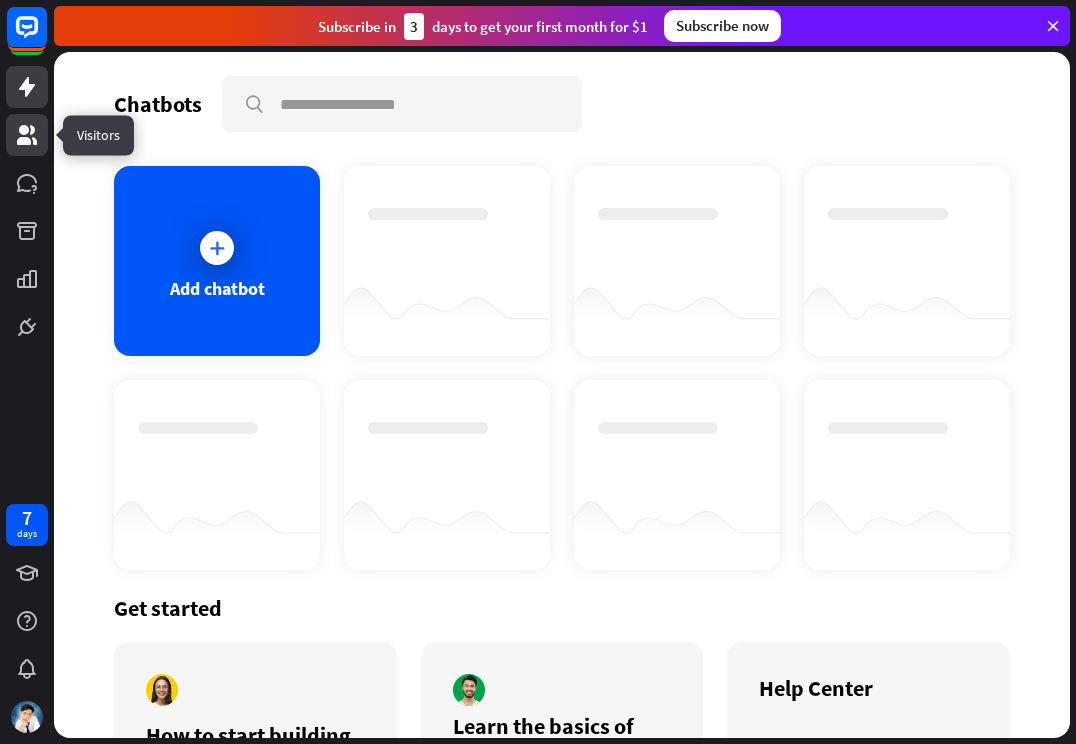 click 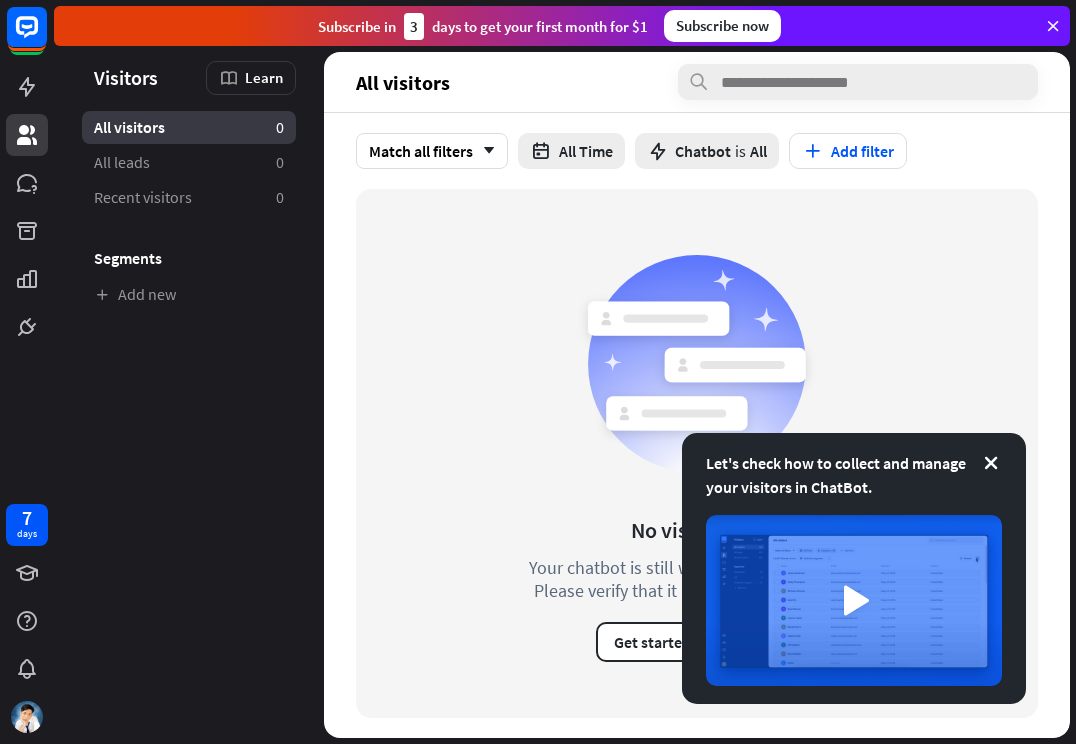 click at bounding box center (27, 174) 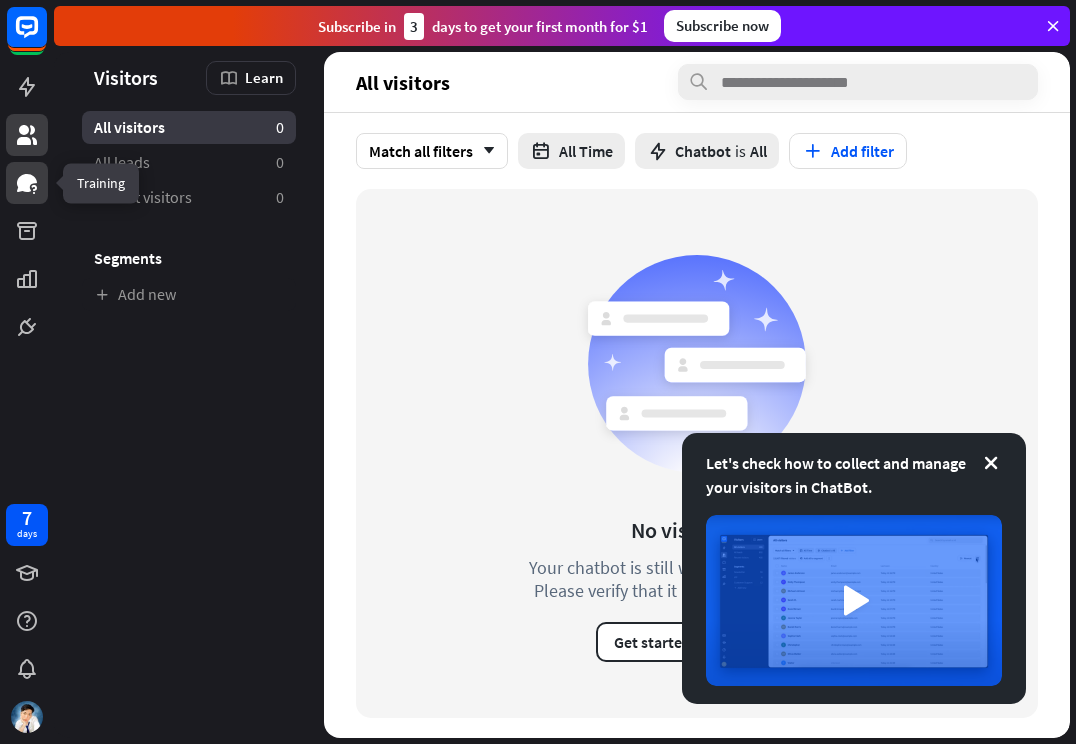 click 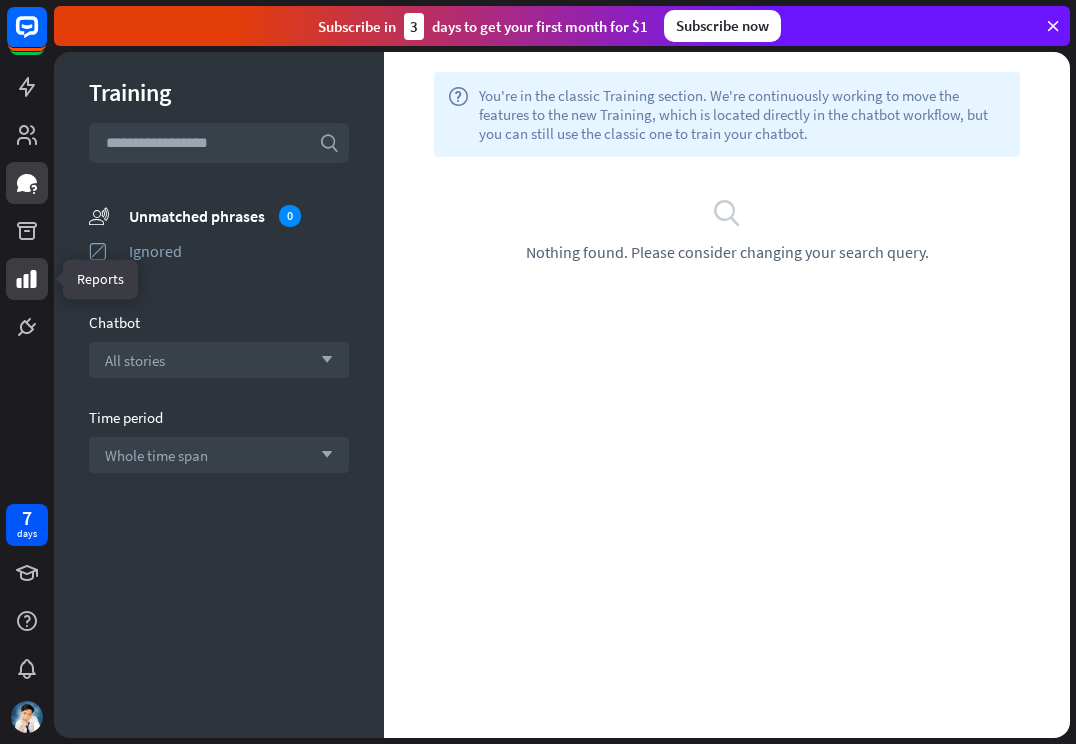 click 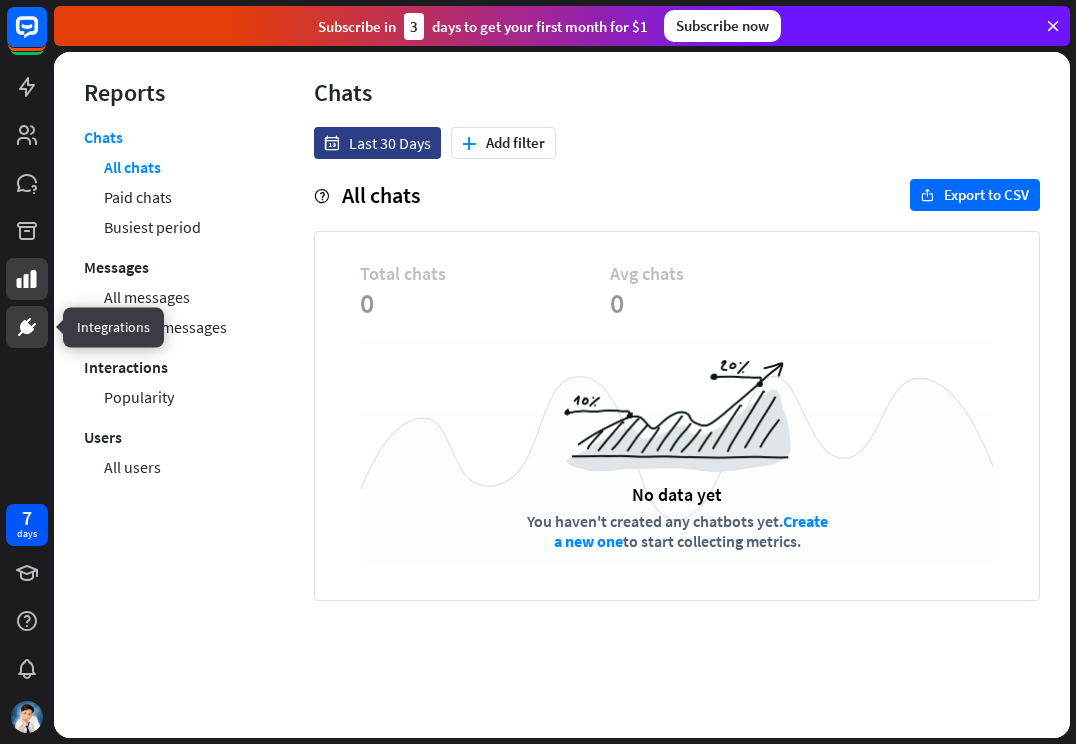 click 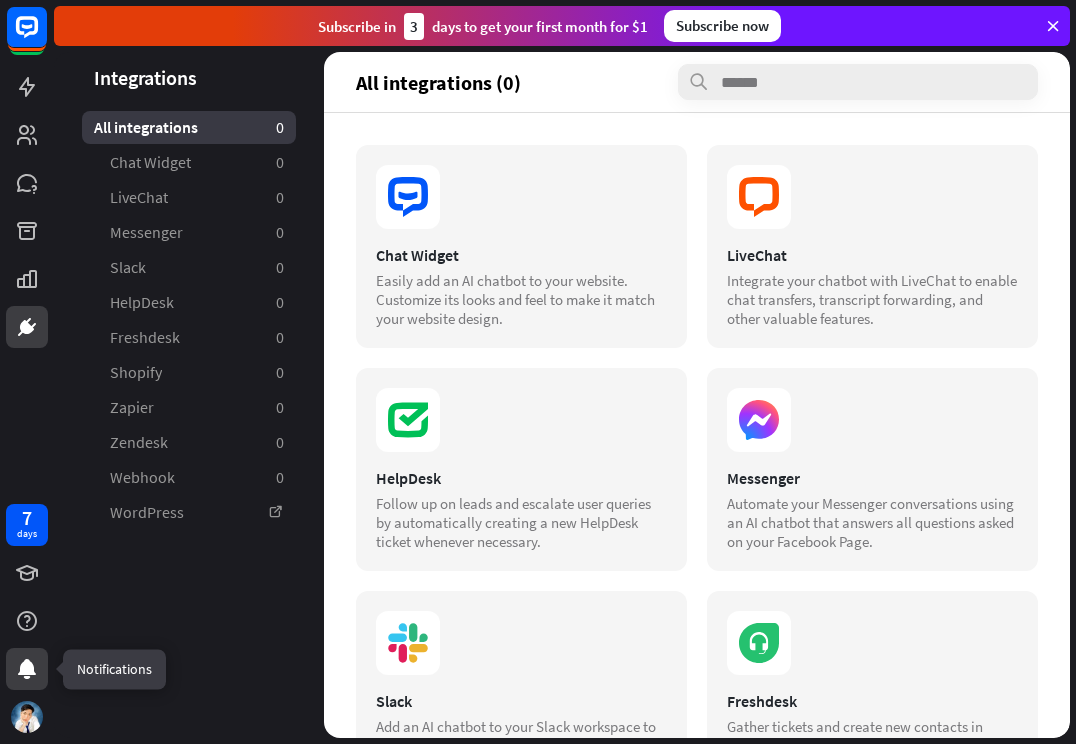 click 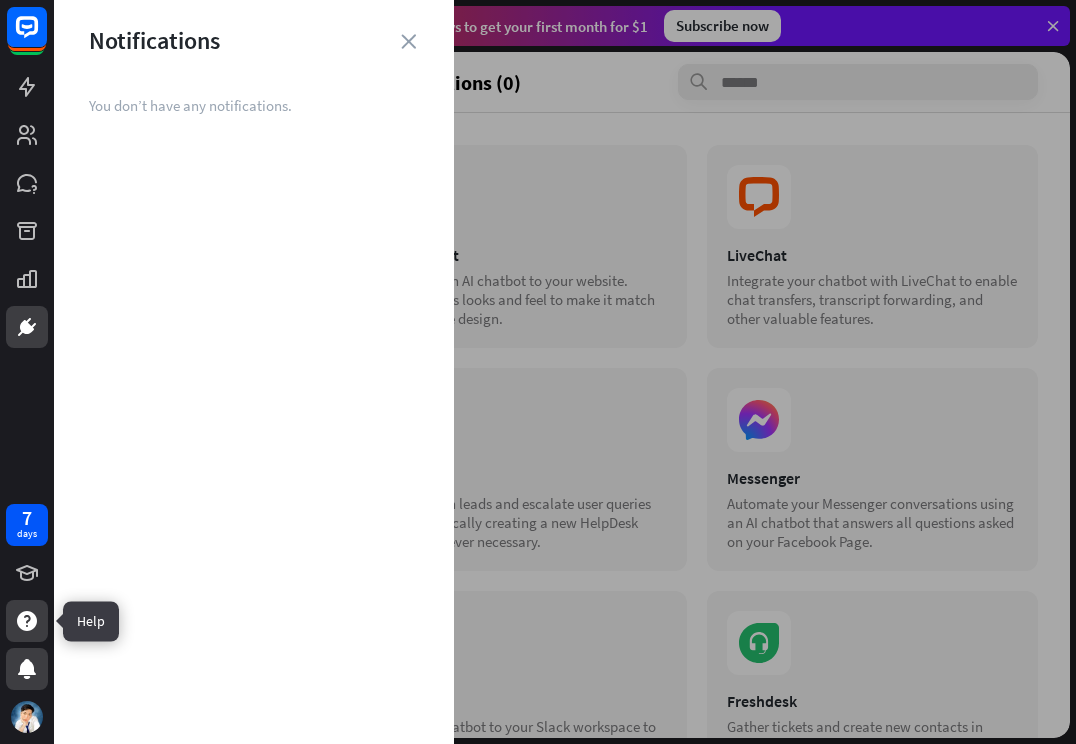 click 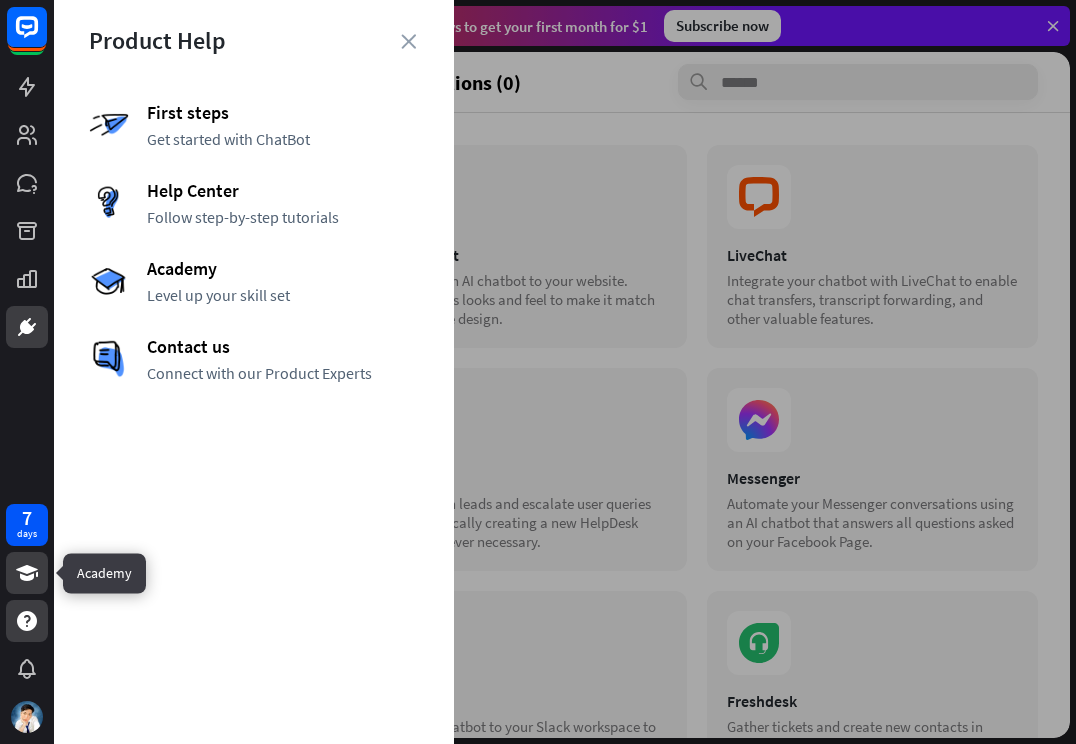 click 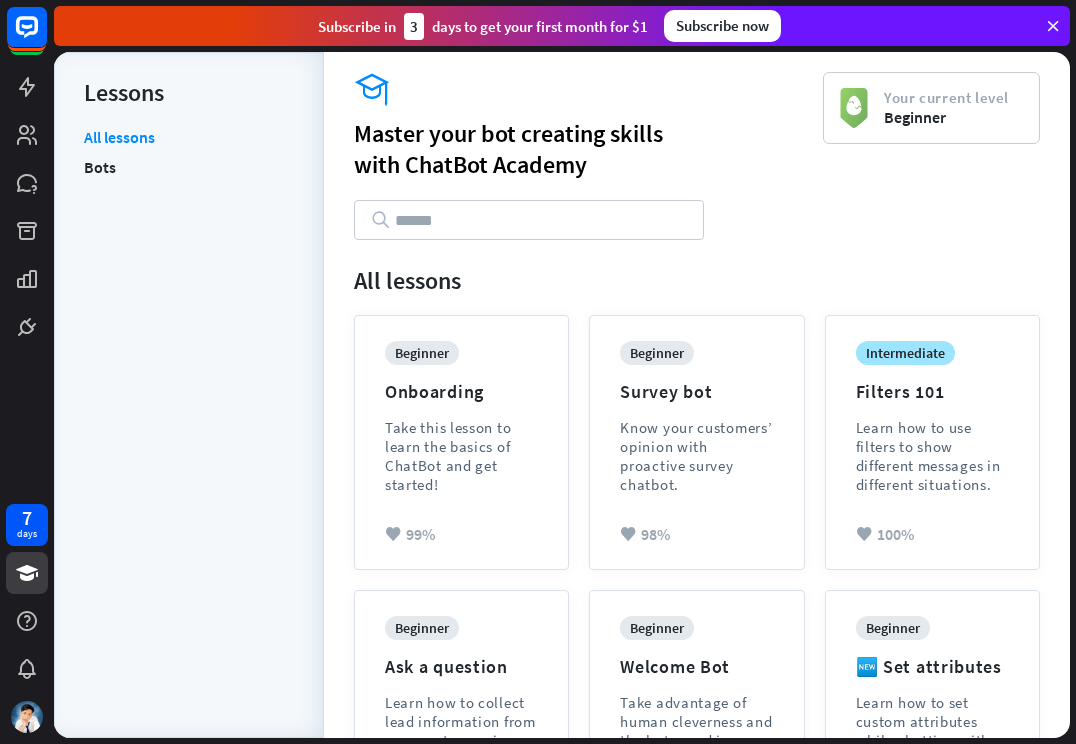 click on "7   days" at bounding box center [27, 618] 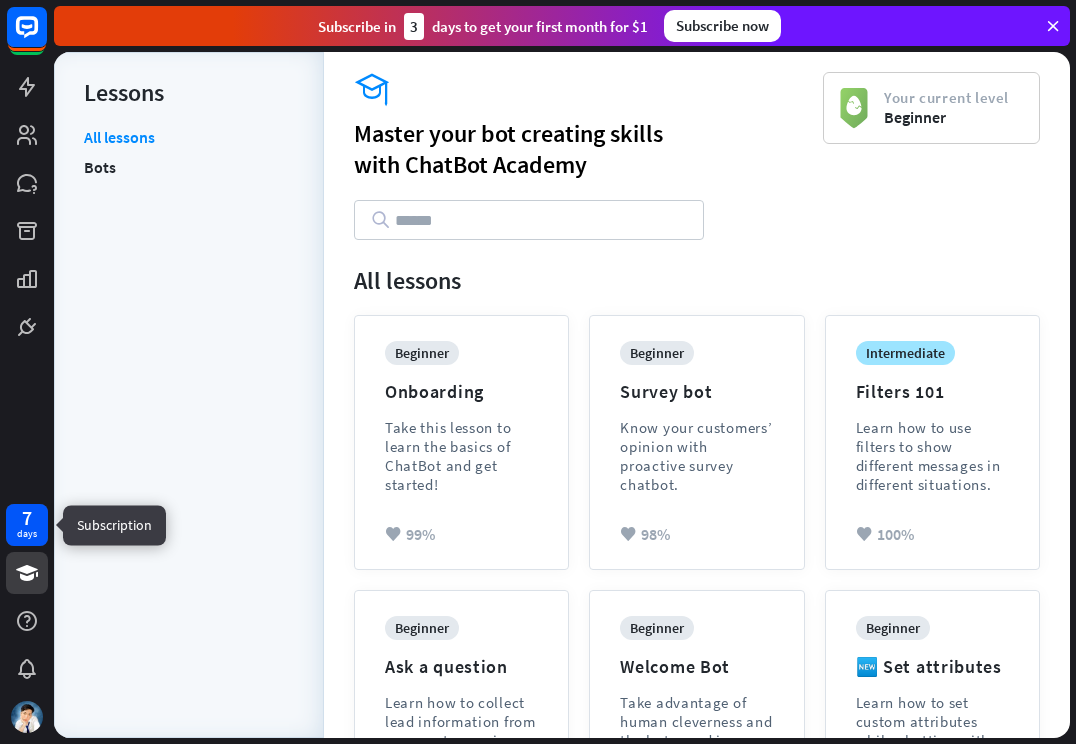 click on "days" at bounding box center (27, 534) 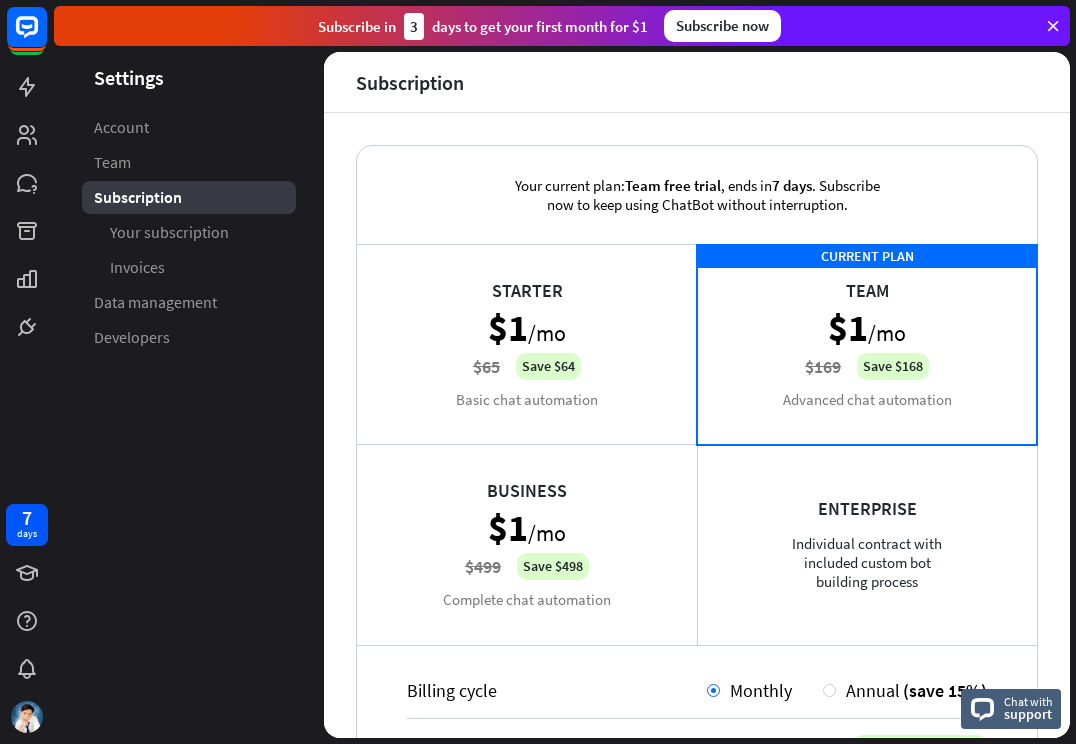 scroll, scrollTop: 0, scrollLeft: 0, axis: both 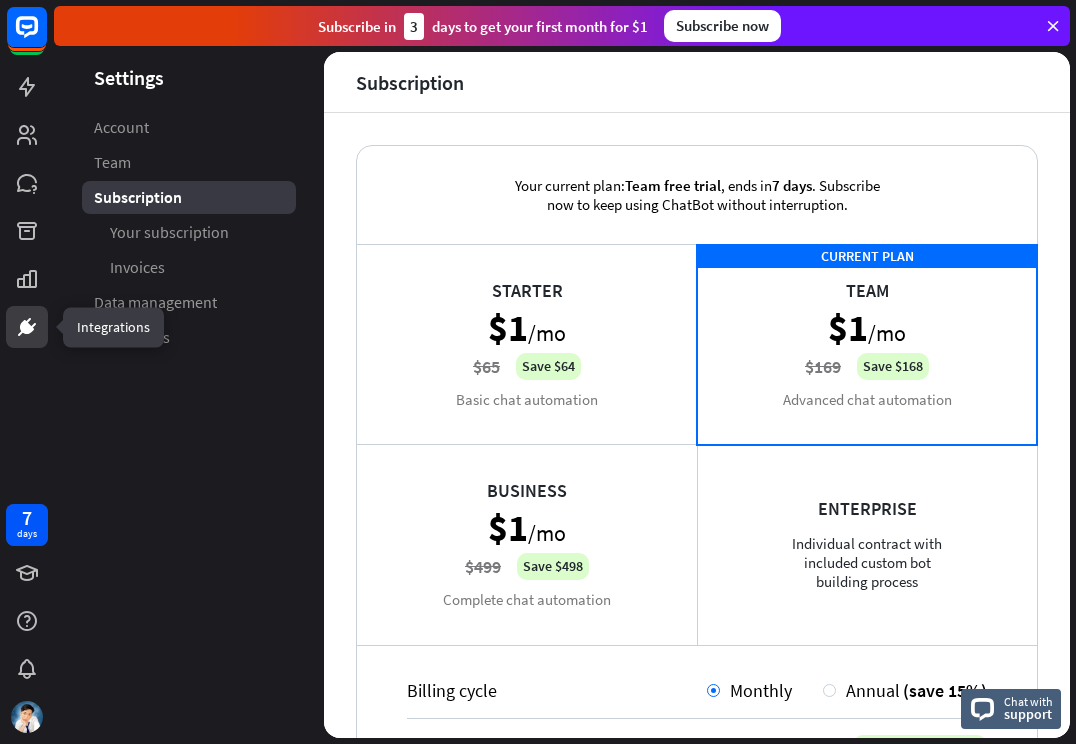 click 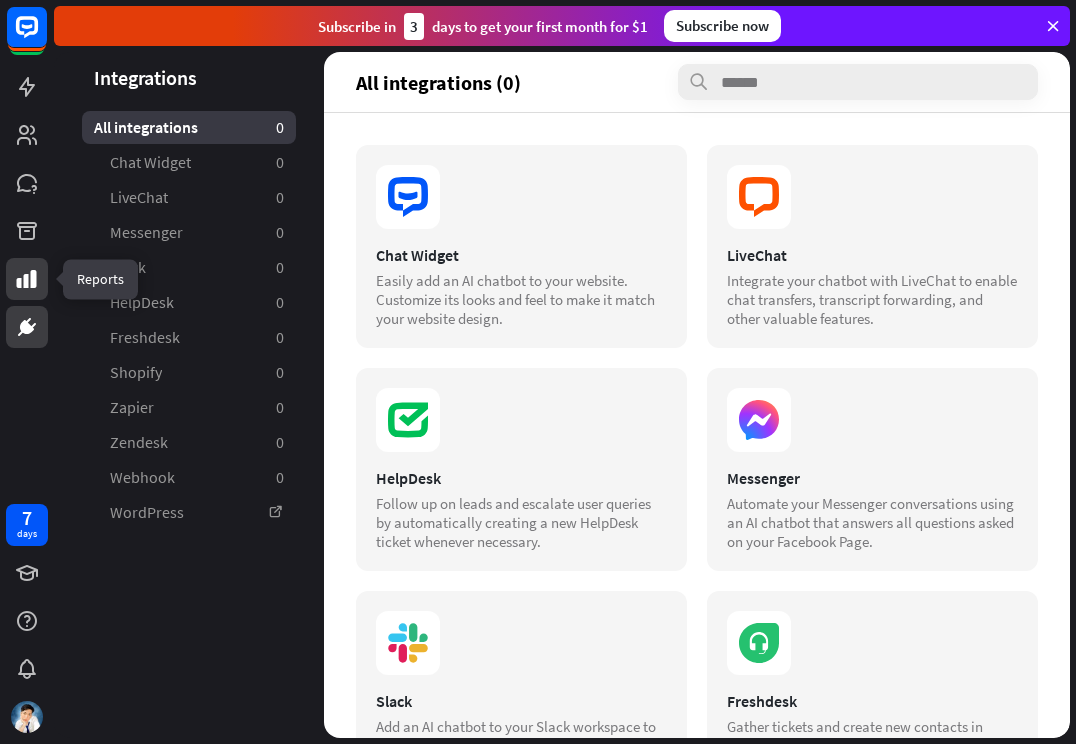 click at bounding box center [27, 279] 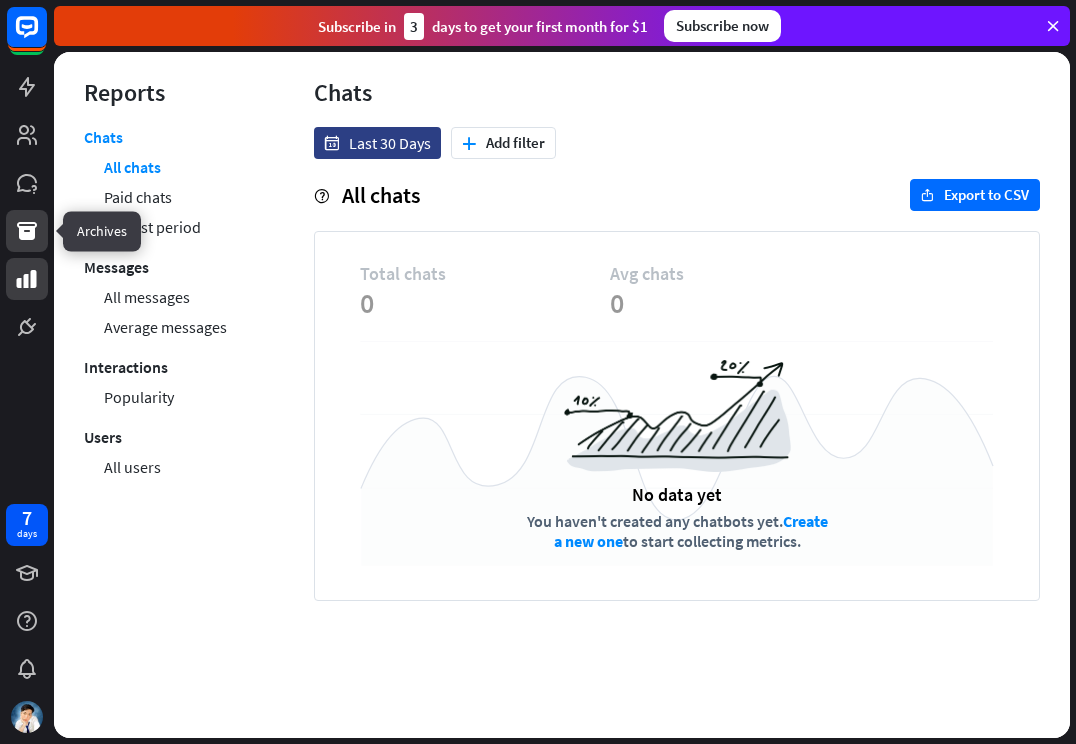 click 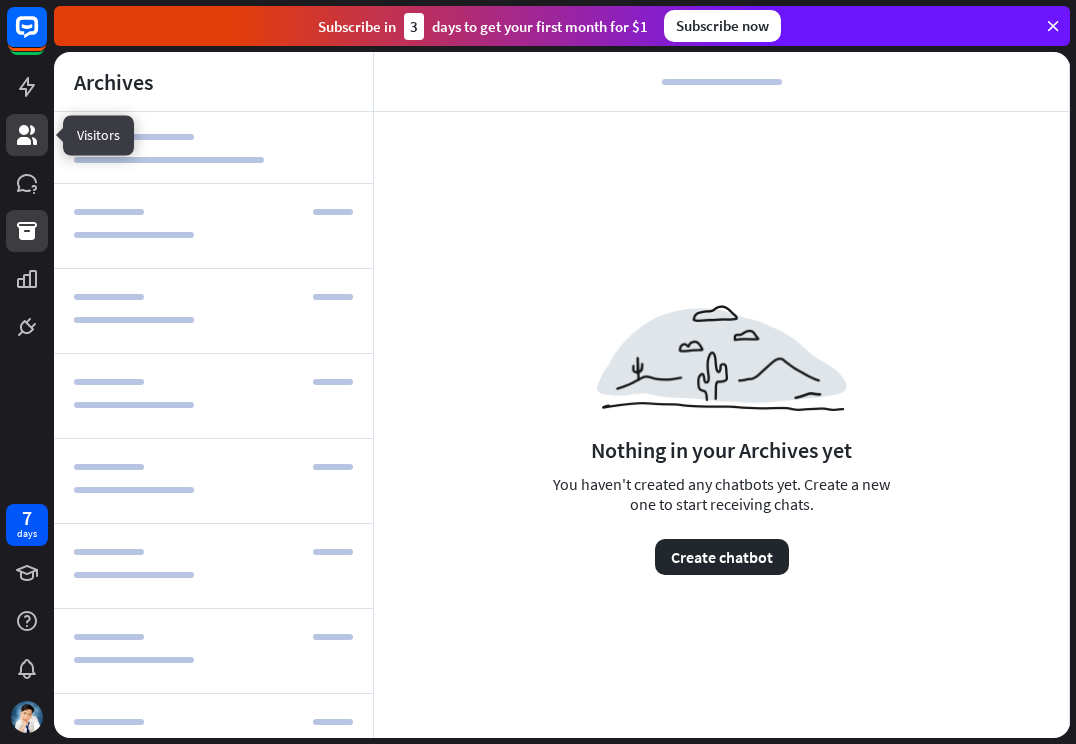 click at bounding box center [27, 135] 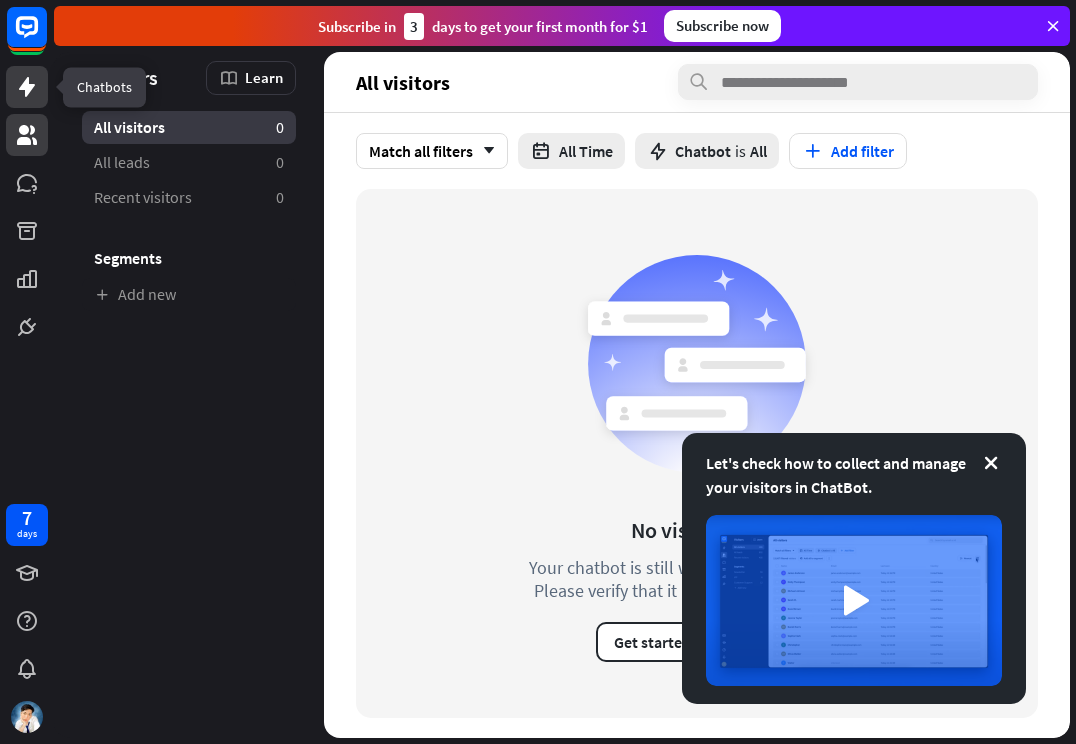 click 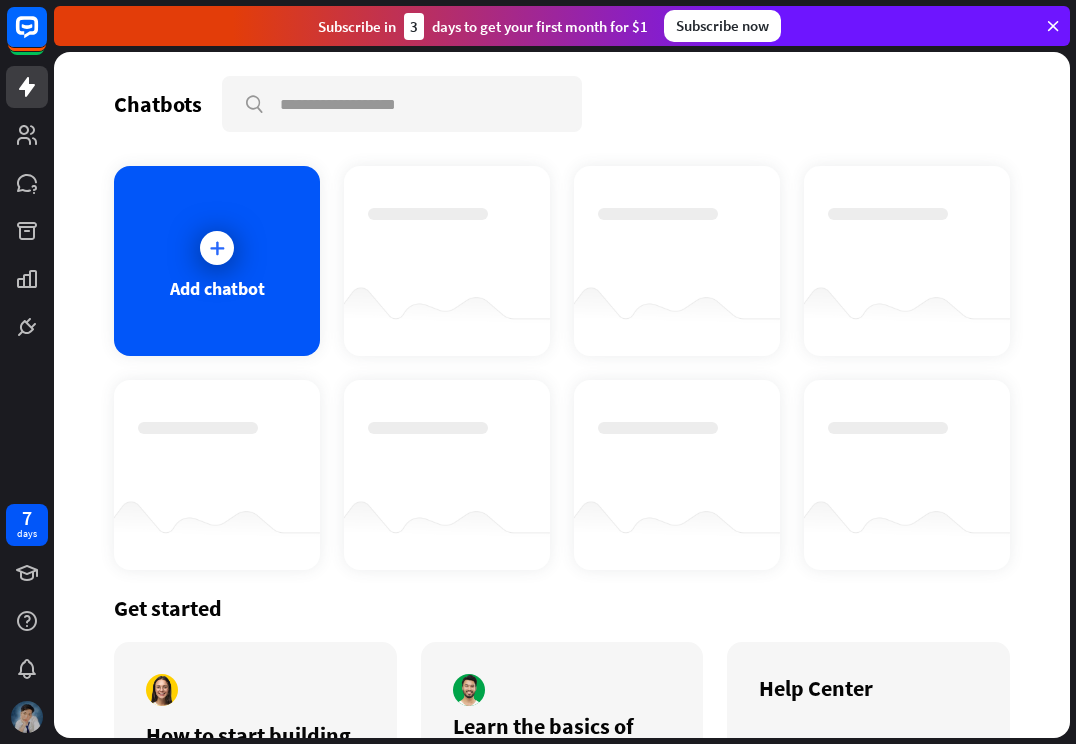 click at bounding box center [27, 717] 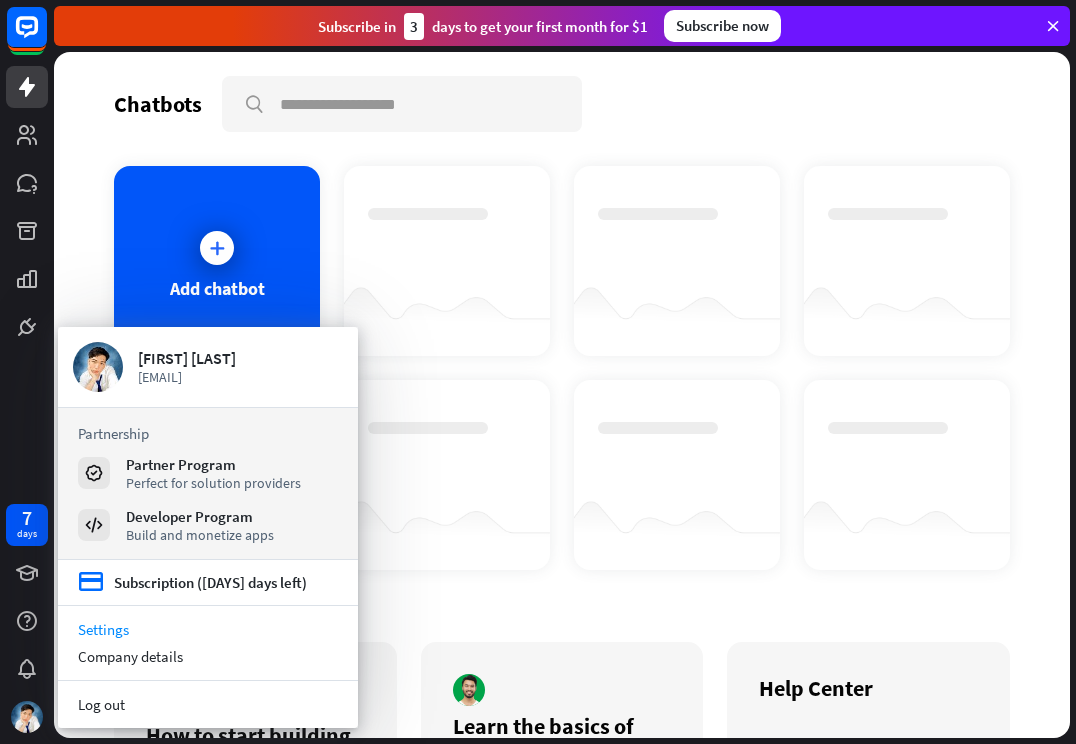 click on "Settings" at bounding box center [208, 629] 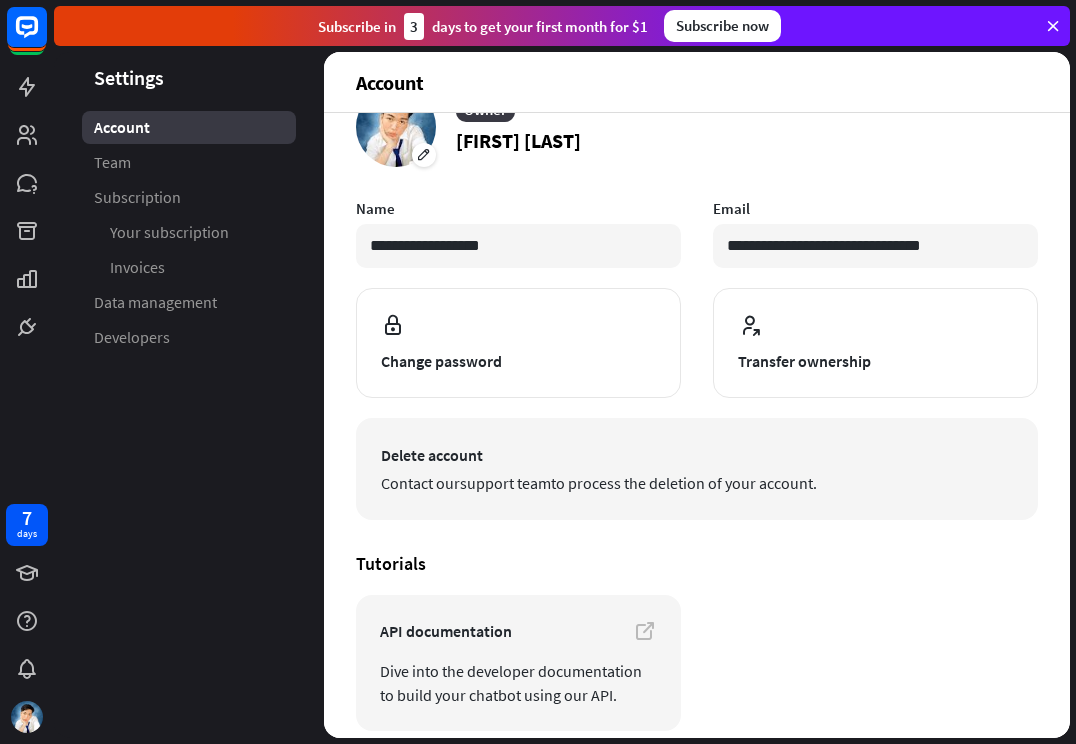 scroll, scrollTop: 61, scrollLeft: 0, axis: vertical 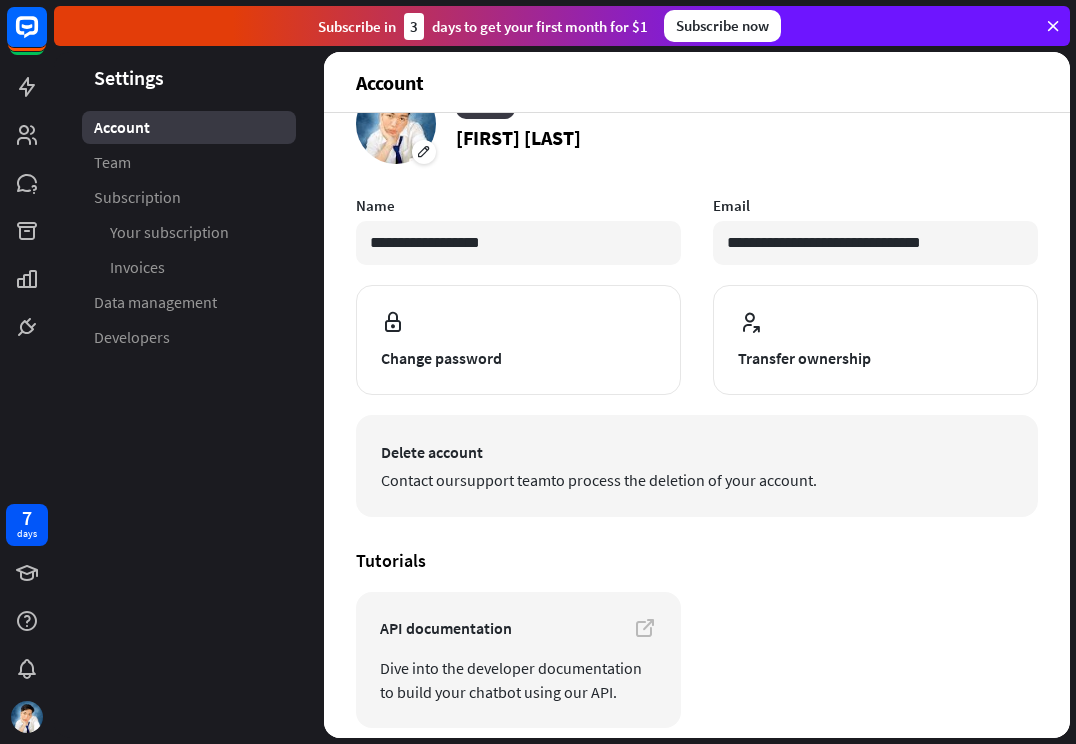 click on "support team" at bounding box center (505, 480) 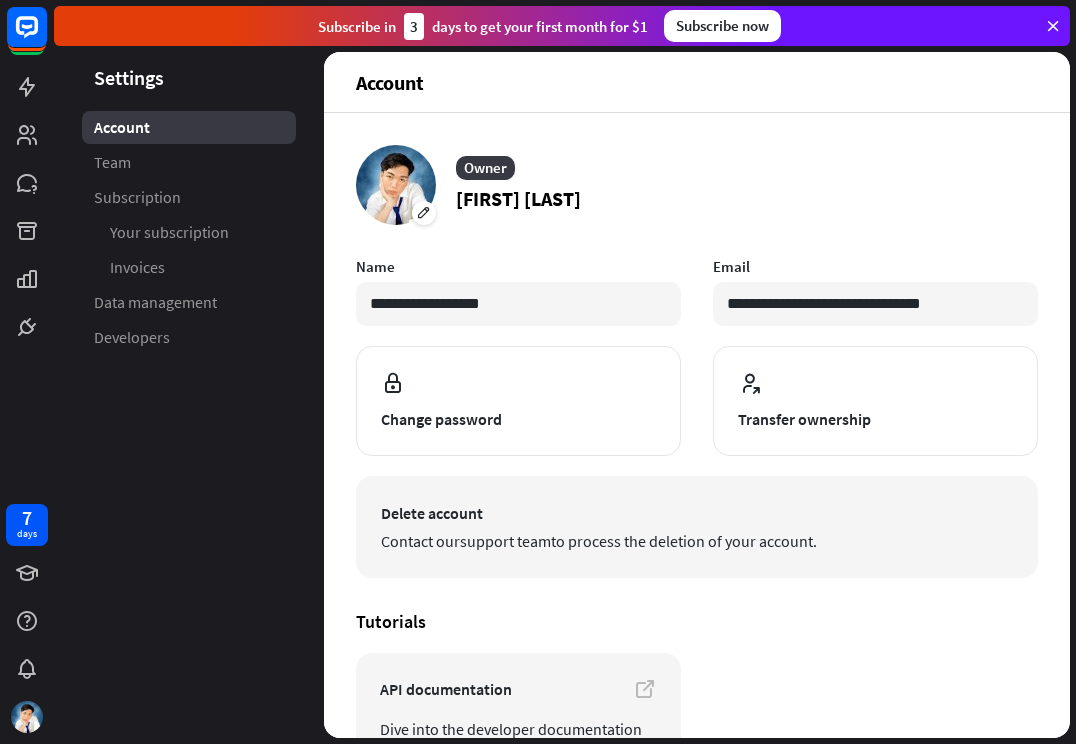 scroll, scrollTop: 0, scrollLeft: 0, axis: both 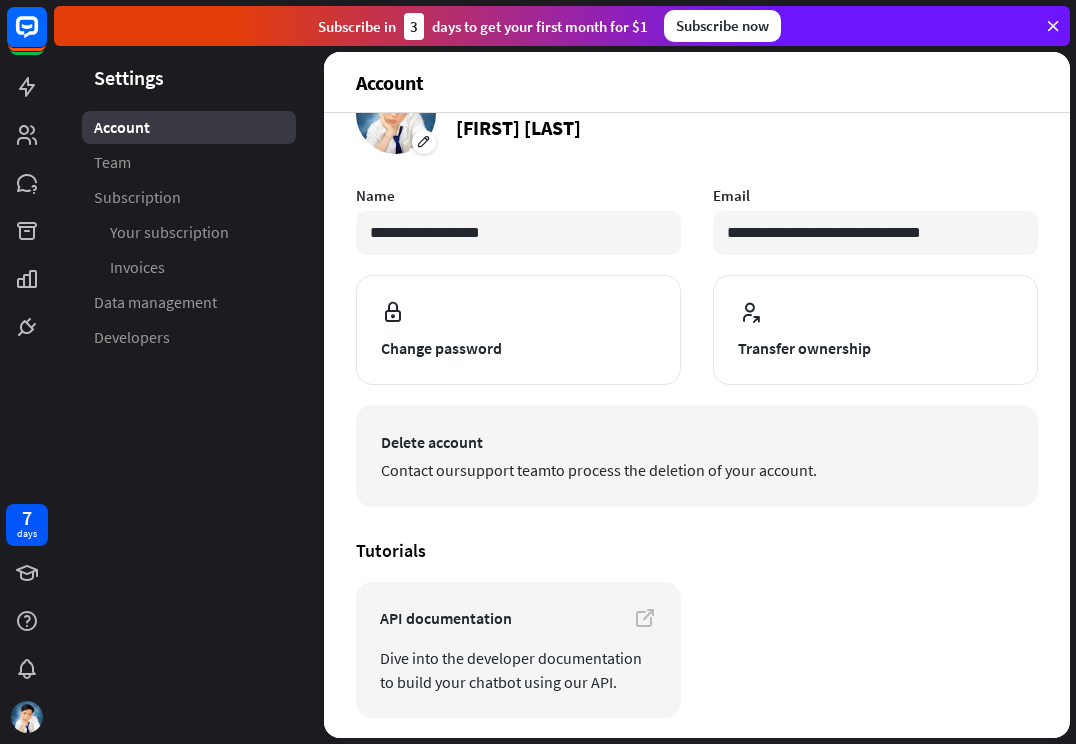 click on "Delete account" at bounding box center (697, 442) 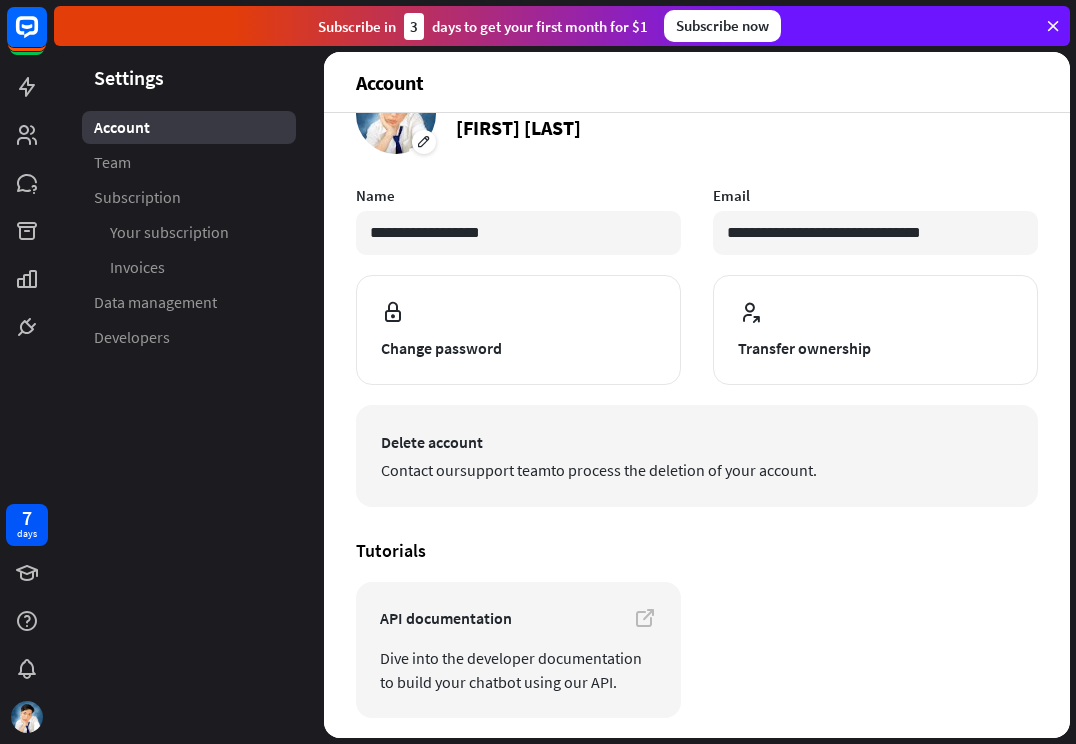 click on "Delete account
Contact our
support team
to process the deletion of your account." at bounding box center (697, 456) 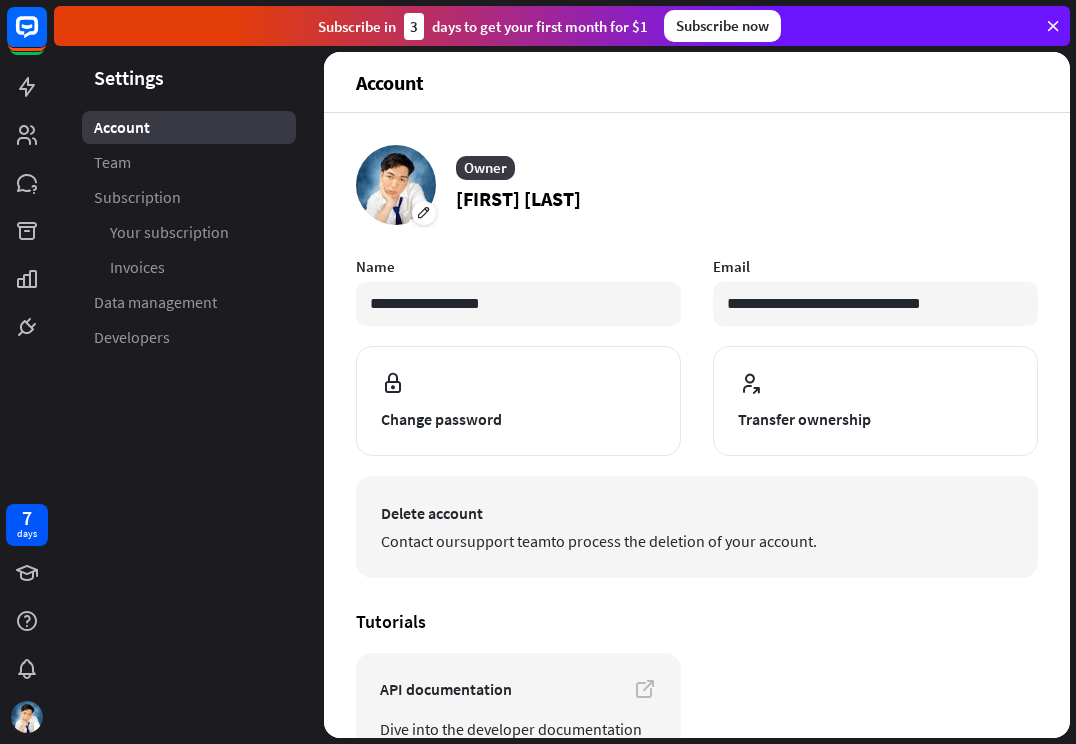 scroll, scrollTop: 0, scrollLeft: 0, axis: both 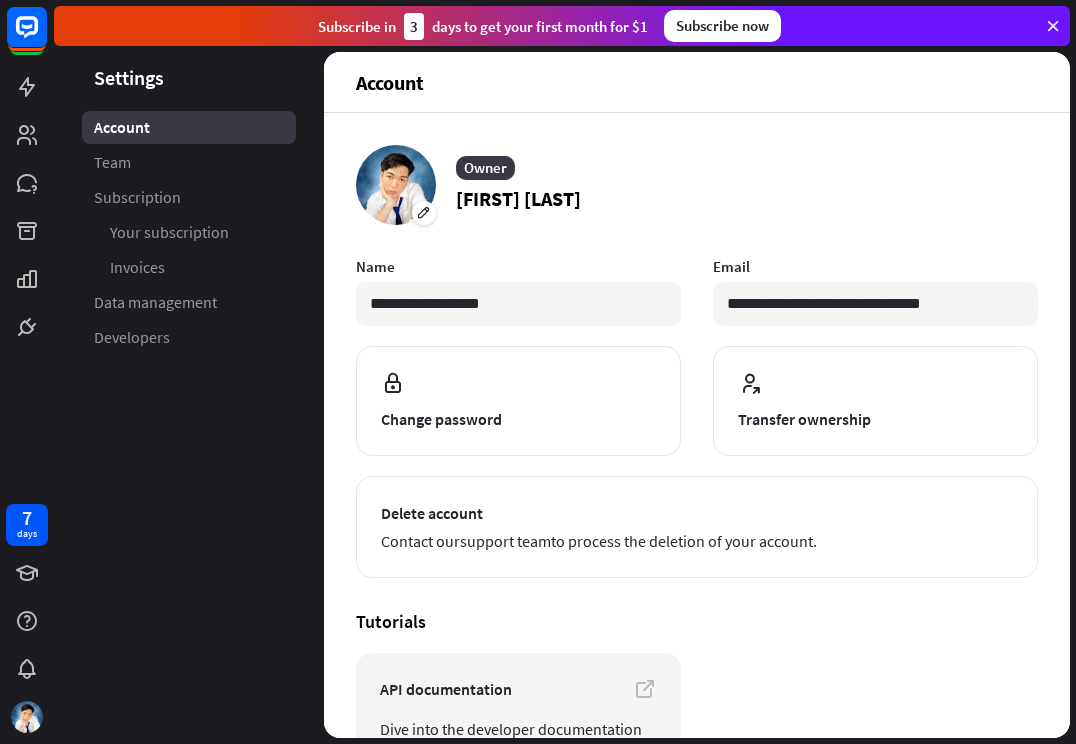 click at bounding box center [1053, 26] 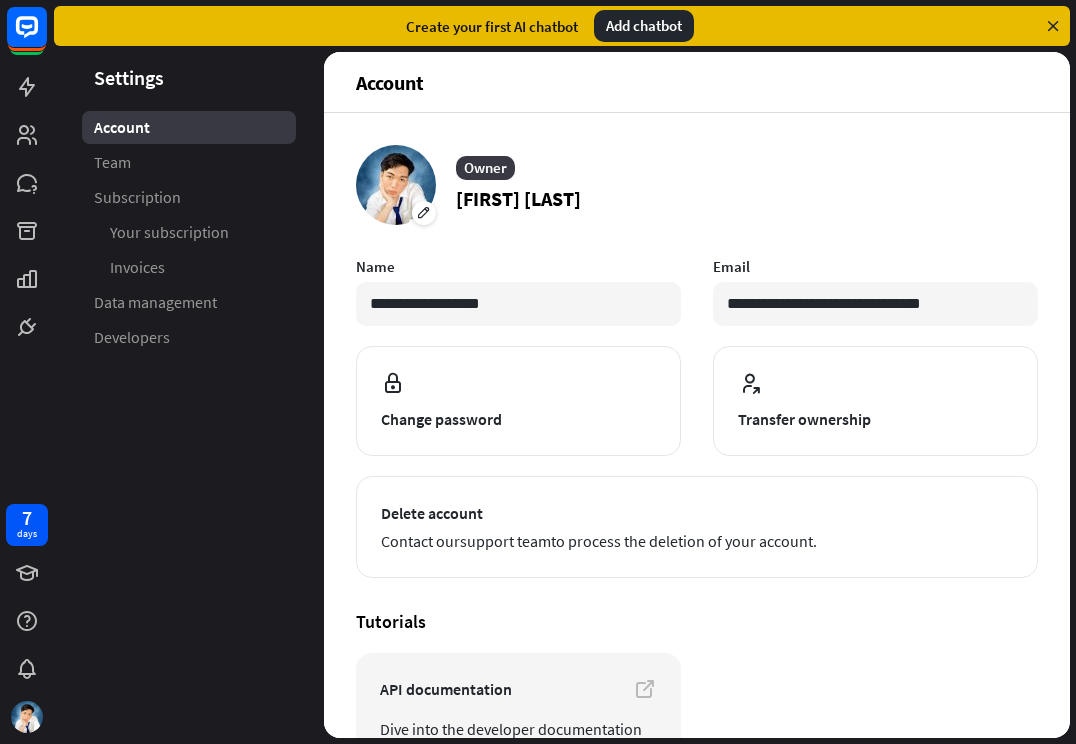 click at bounding box center (1053, 26) 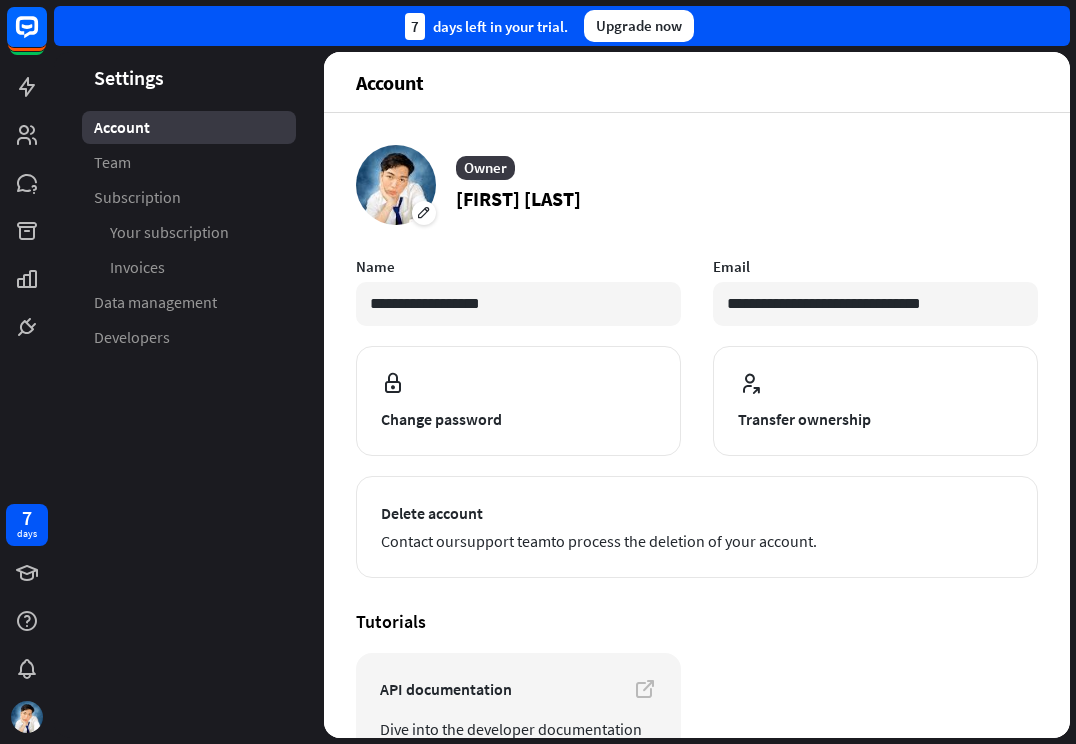 click on "7
days
left in your trial.
Upgrade now" at bounding box center (562, 26) 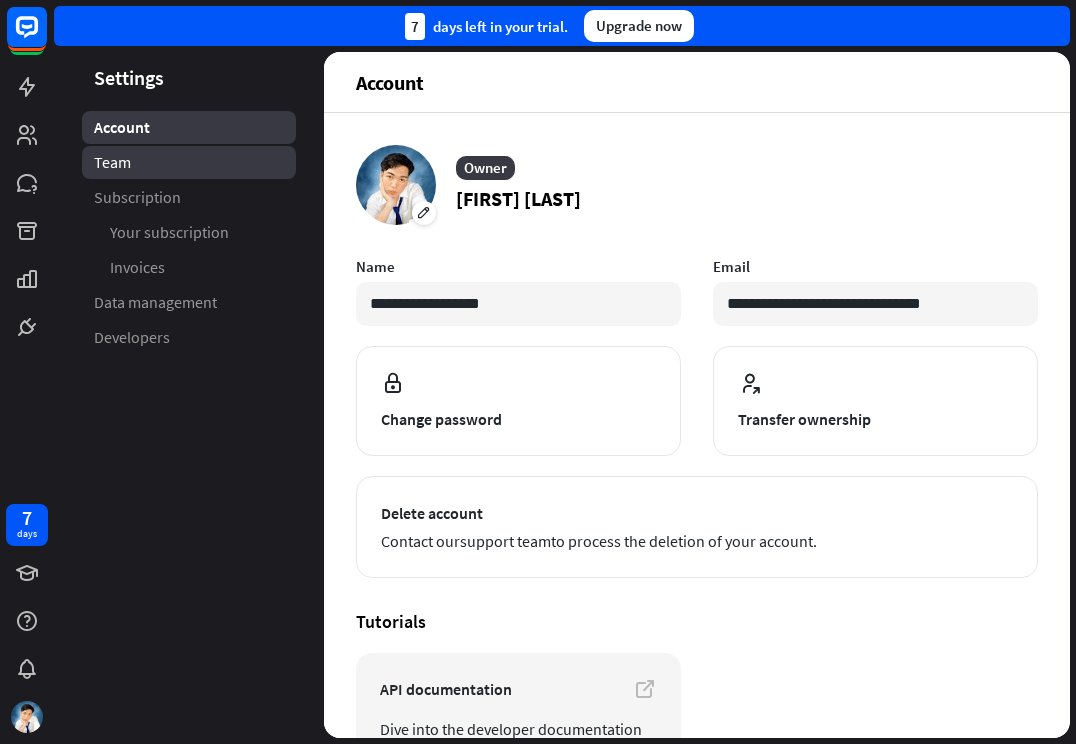 click on "Team" at bounding box center (112, 162) 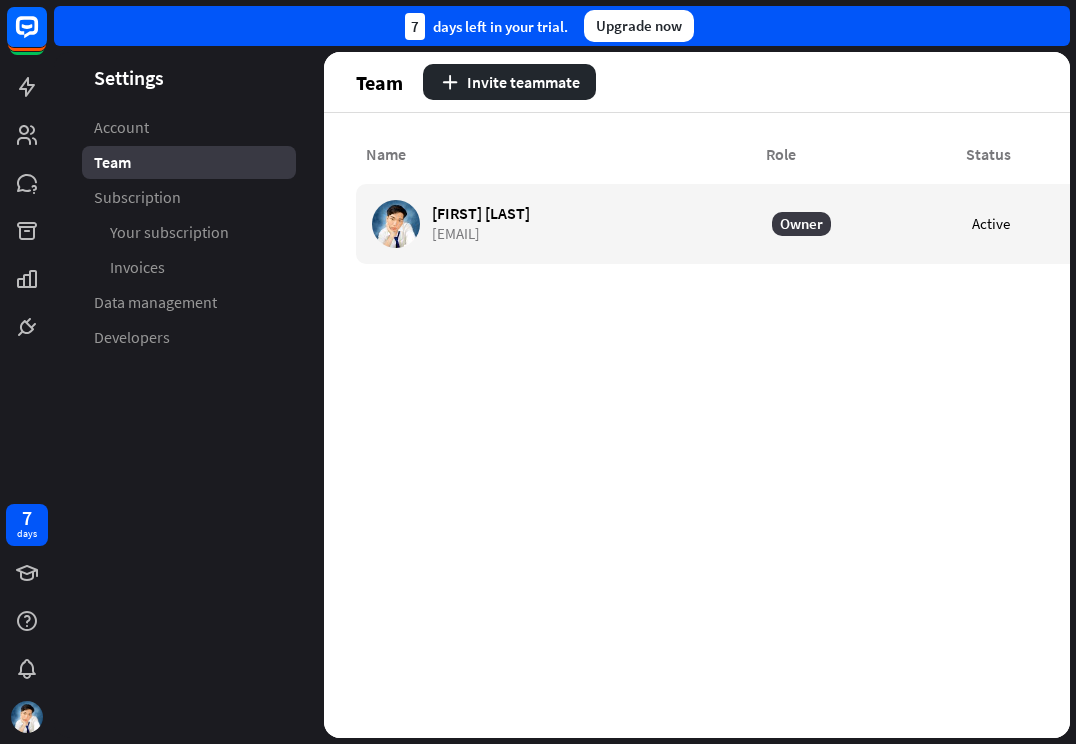 click on "Subscription" at bounding box center (189, 197) 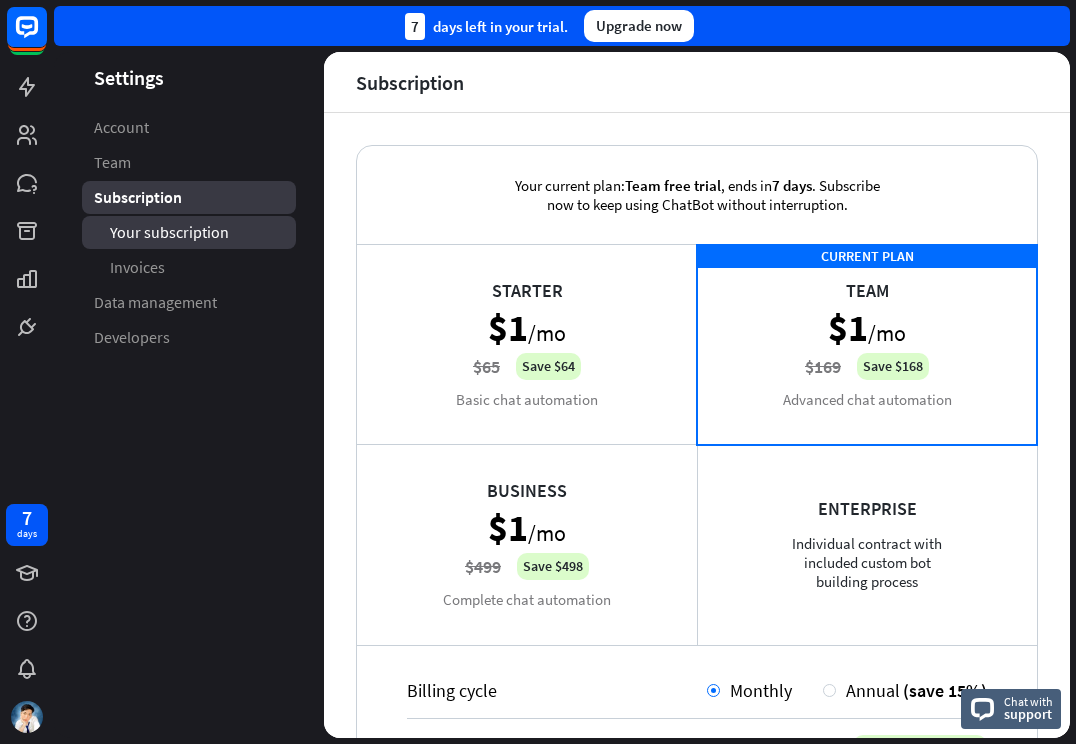 click on "Your subscription" at bounding box center (189, 232) 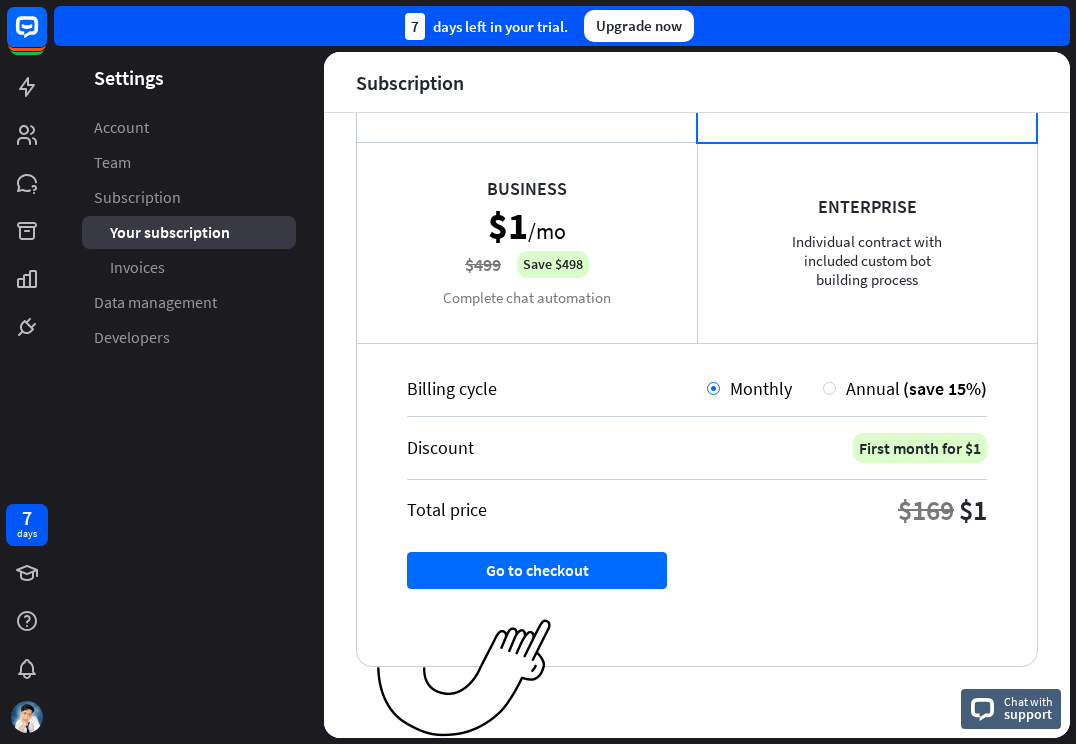scroll, scrollTop: 302, scrollLeft: 0, axis: vertical 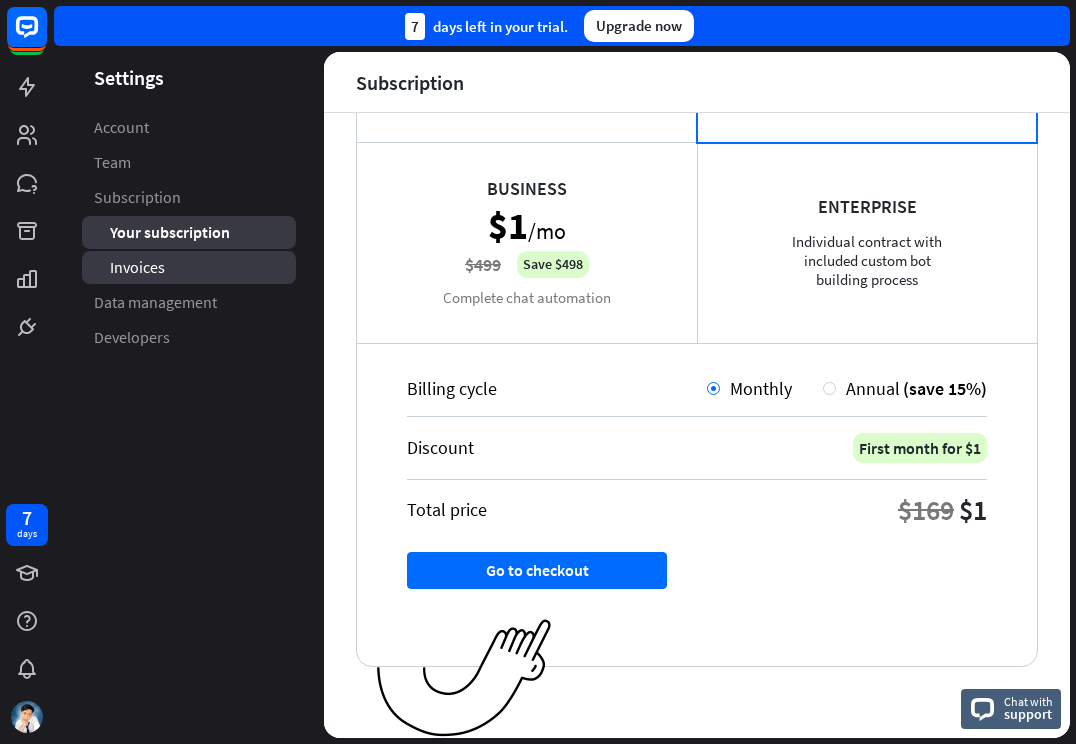 click on "Invoices" at bounding box center [189, 267] 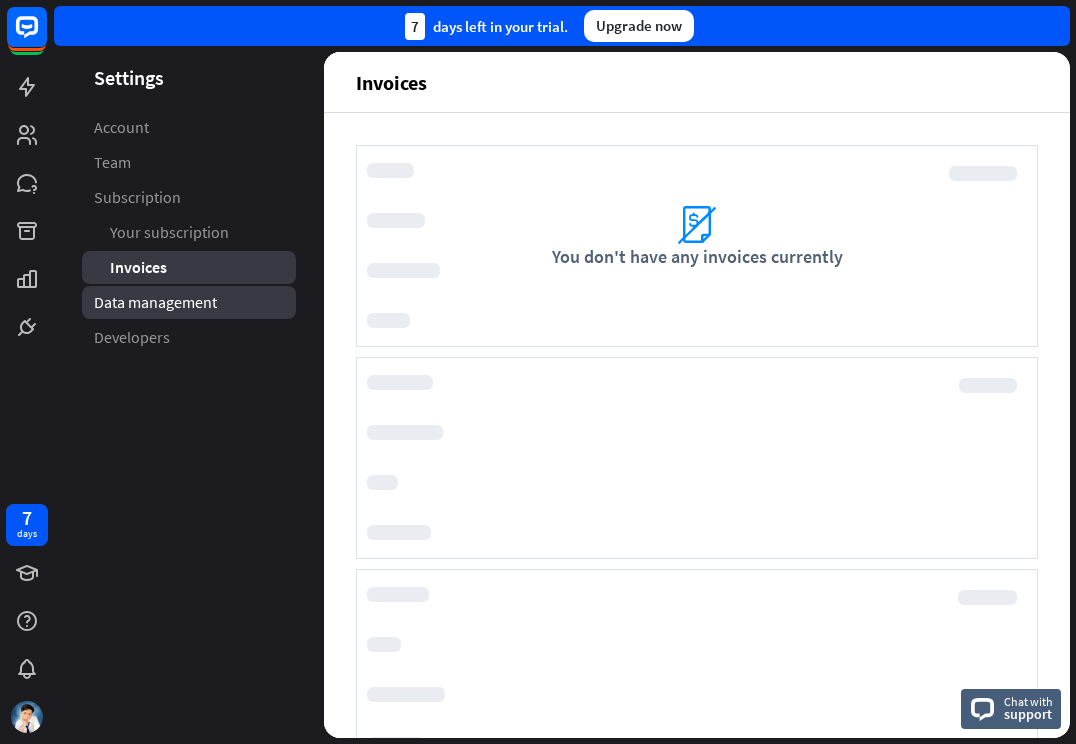 click on "Data management" at bounding box center [155, 302] 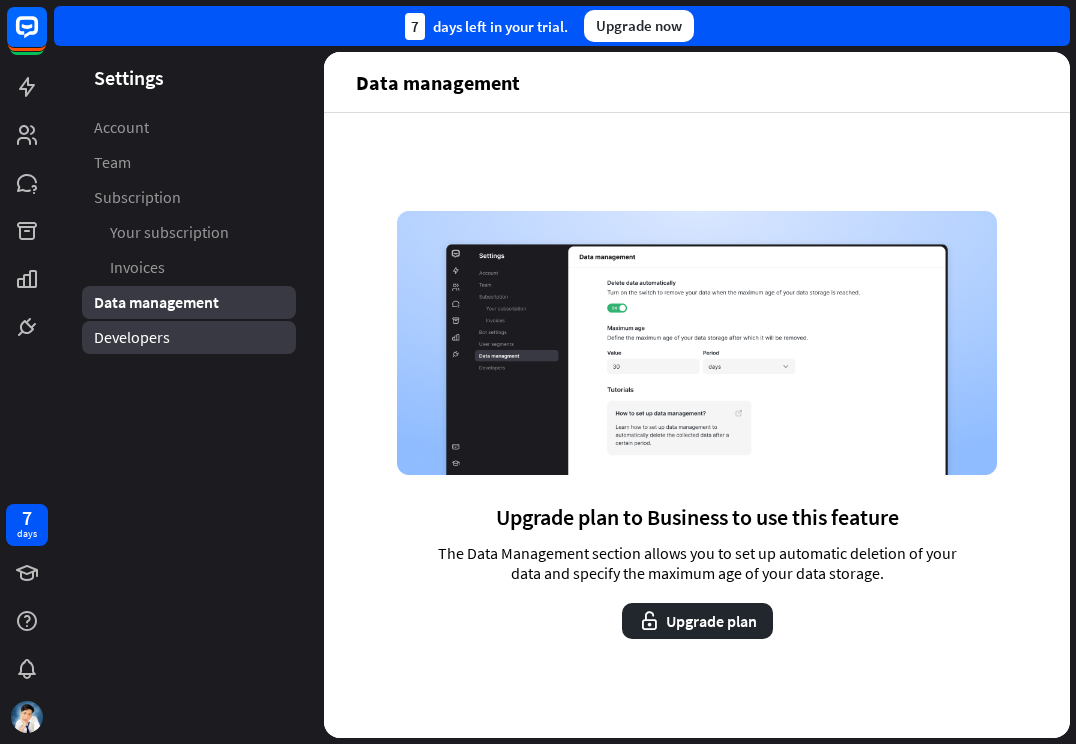 click on "Developers" at bounding box center [189, 337] 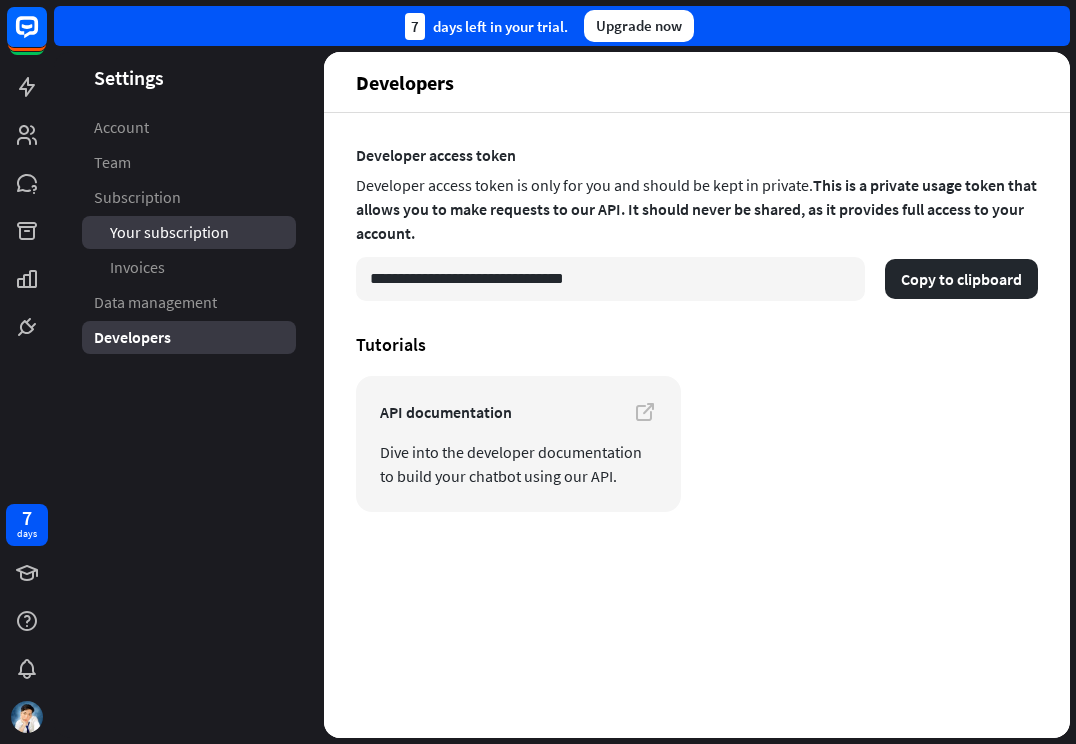 click on "Your subscription" at bounding box center (189, 232) 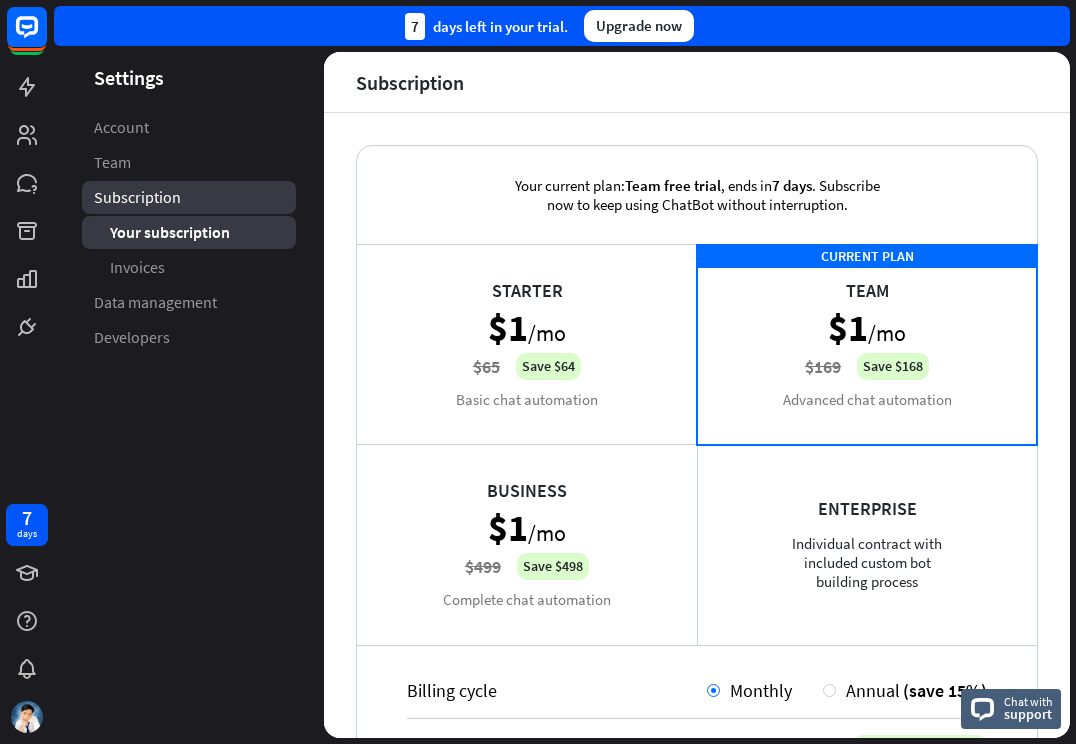 click on "Subscription" at bounding box center (189, 197) 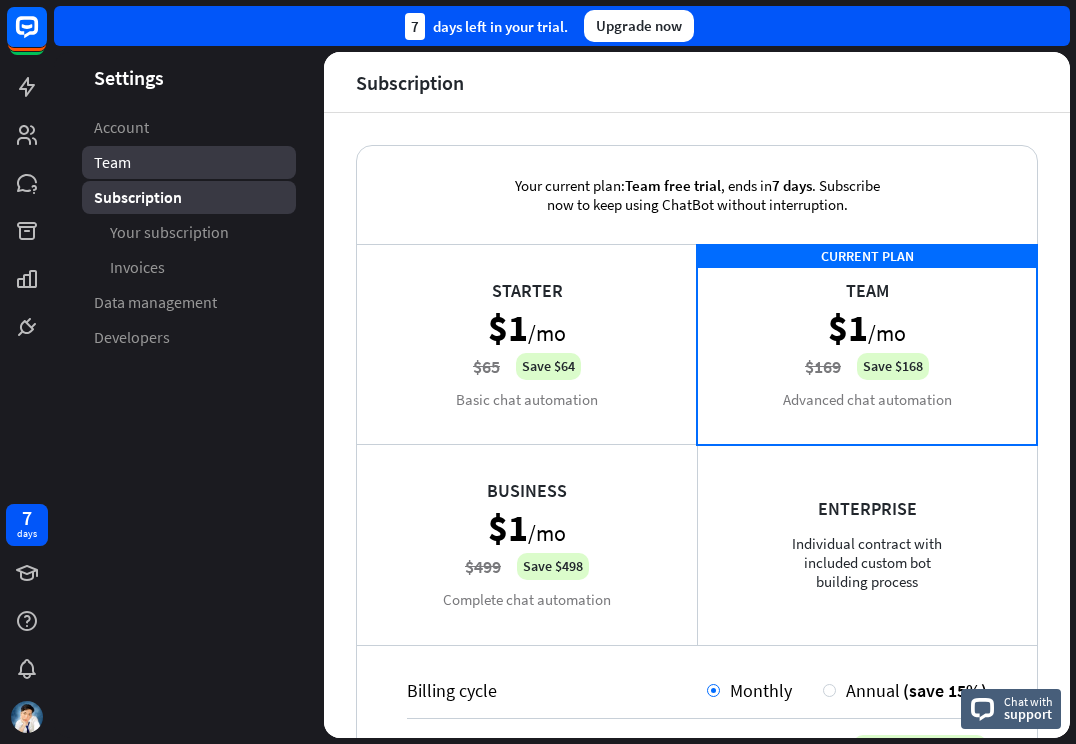 click on "Team" at bounding box center (189, 162) 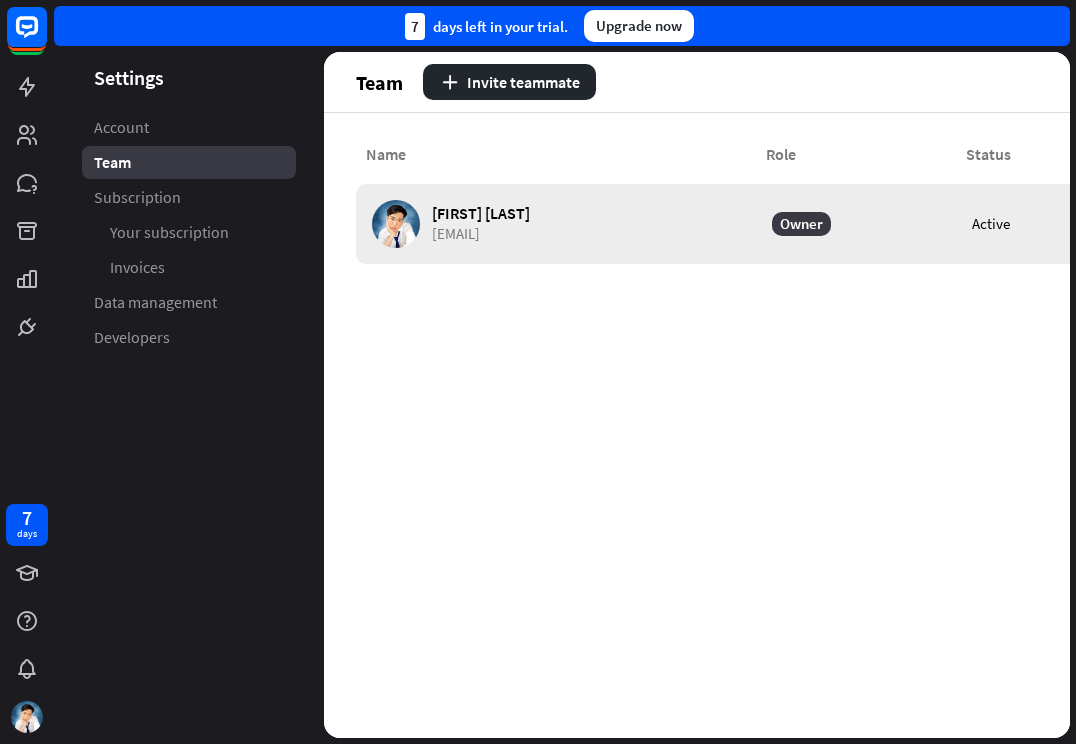 click on "Owner" at bounding box center (862, 224) 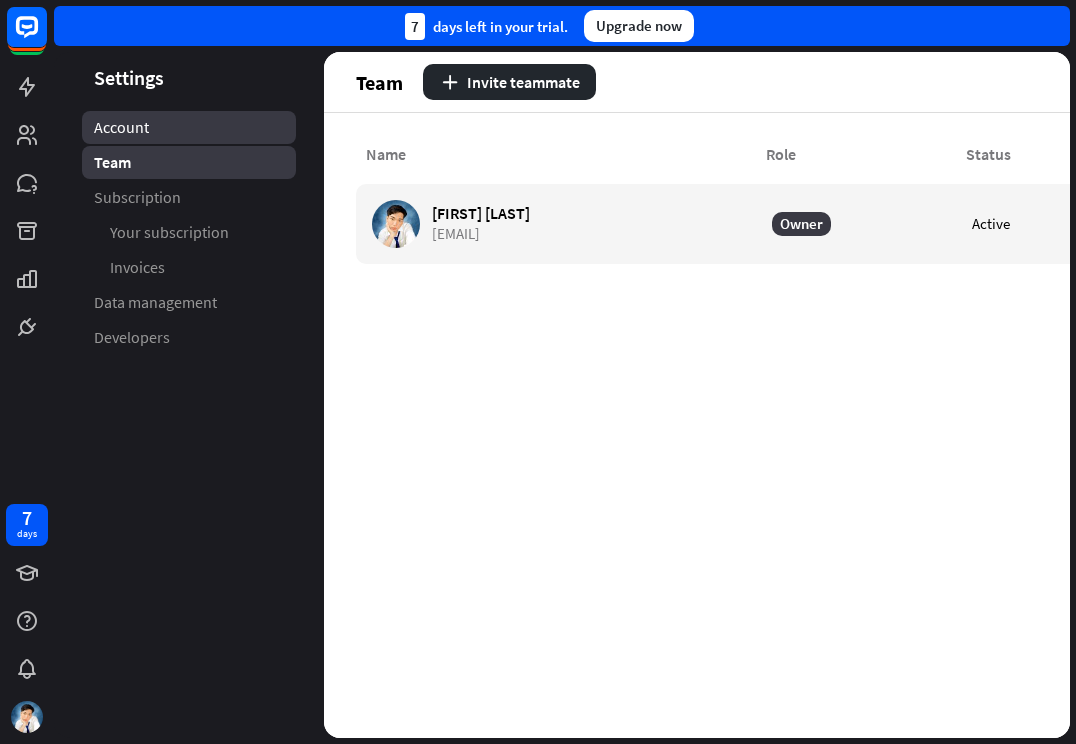 click on "Account" at bounding box center (189, 127) 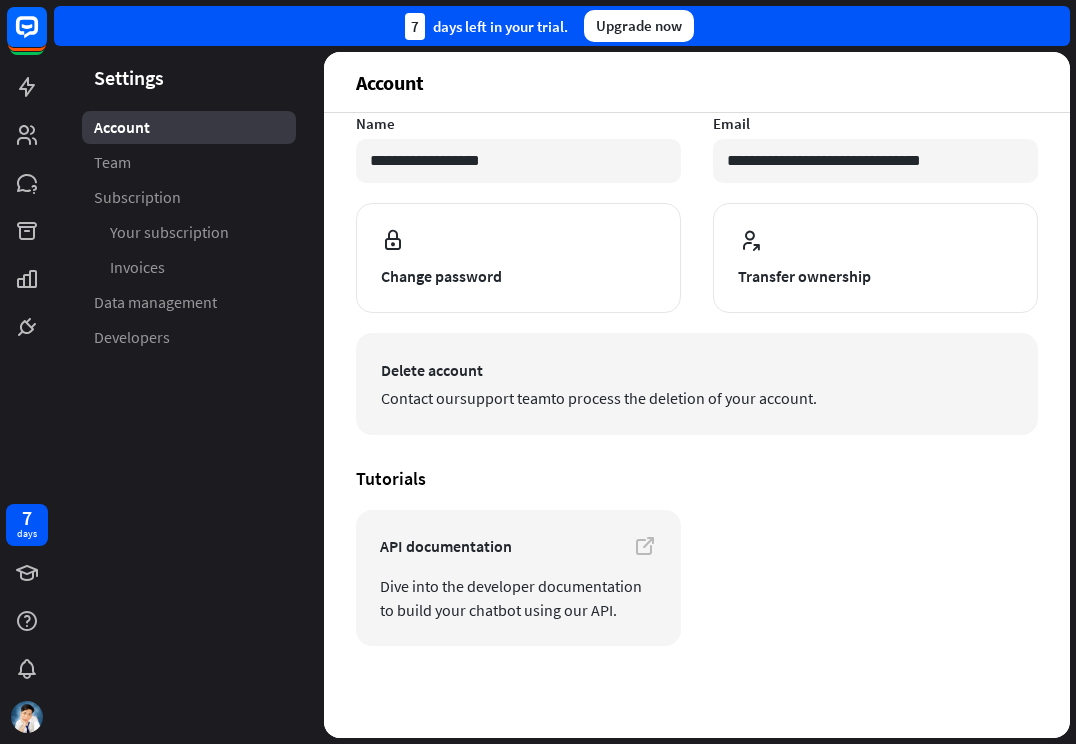 scroll, scrollTop: 143, scrollLeft: 0, axis: vertical 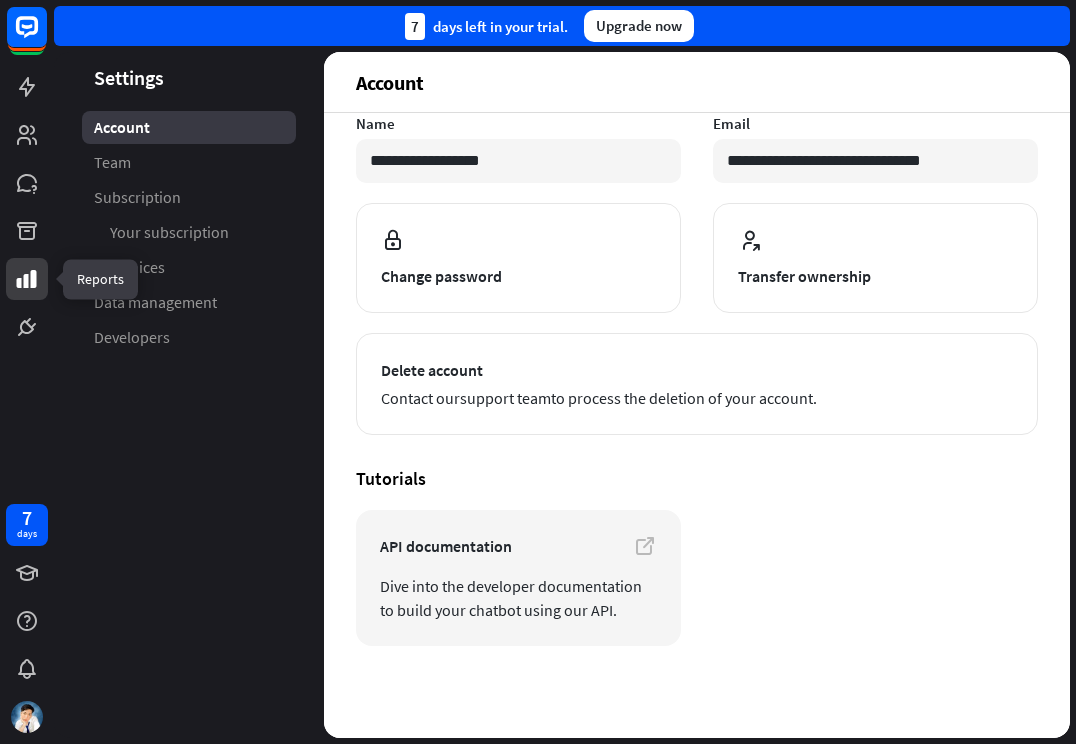 click at bounding box center [27, 279] 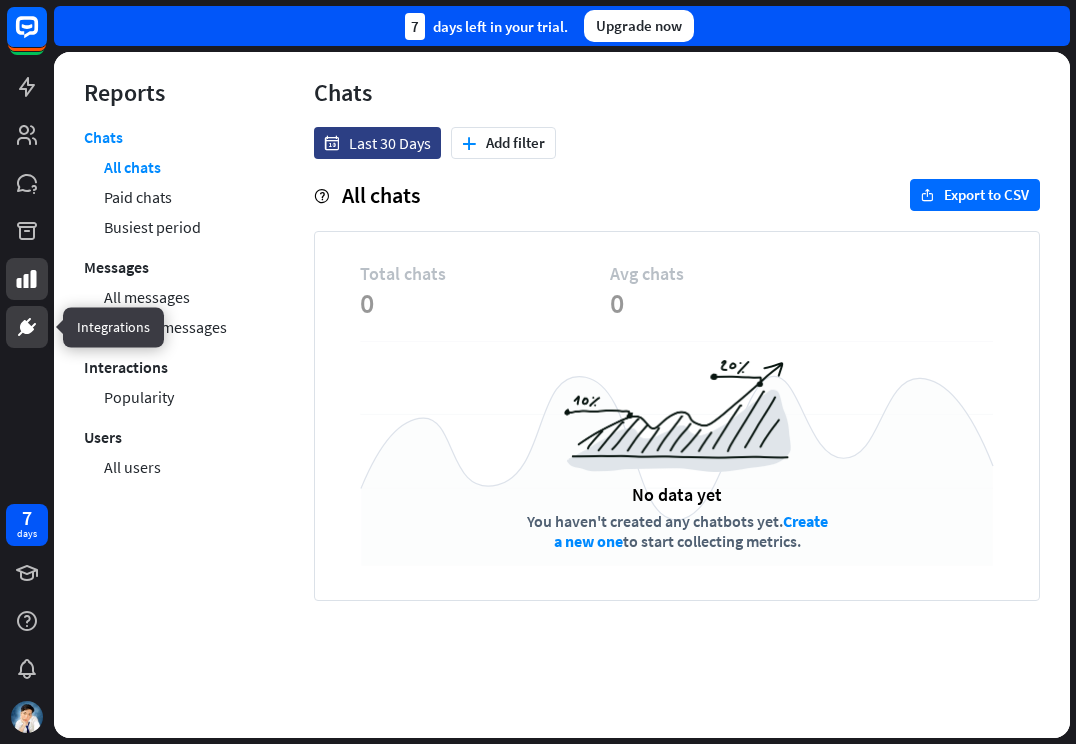 click 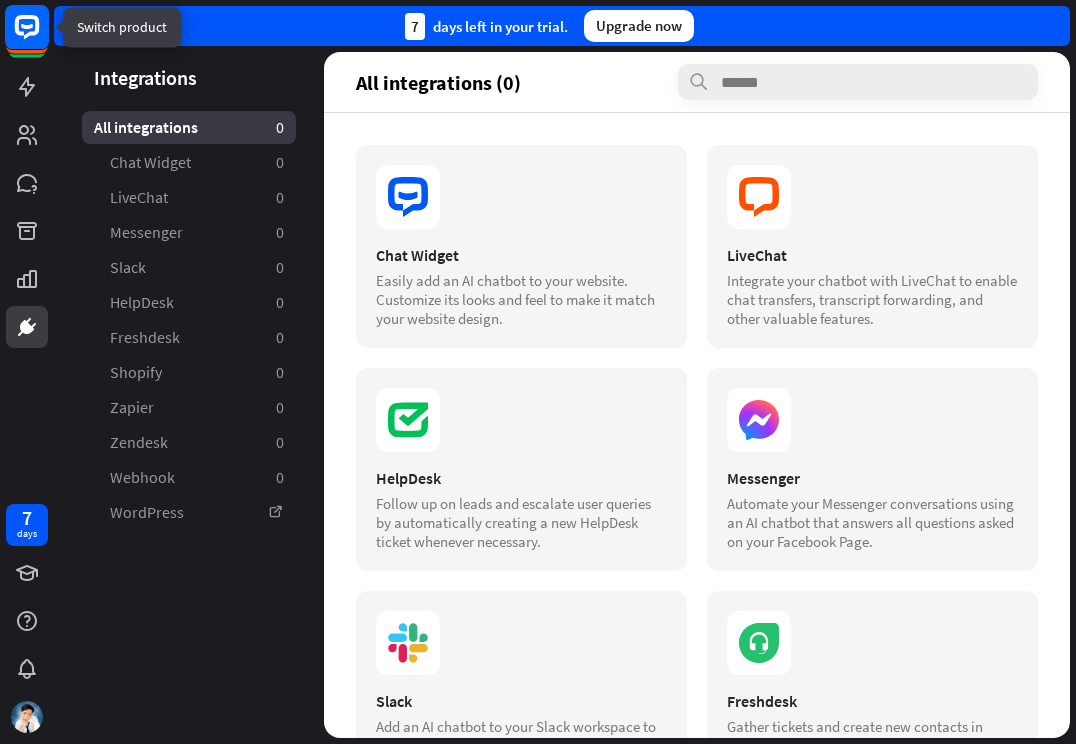 click 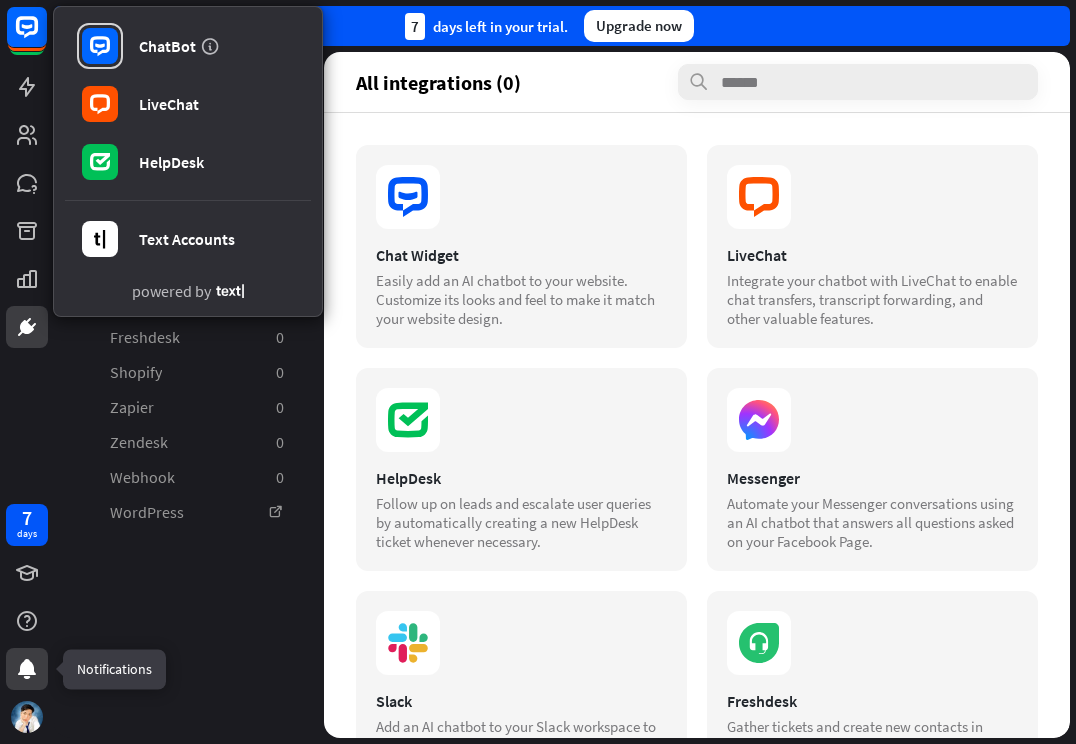 click at bounding box center [27, 669] 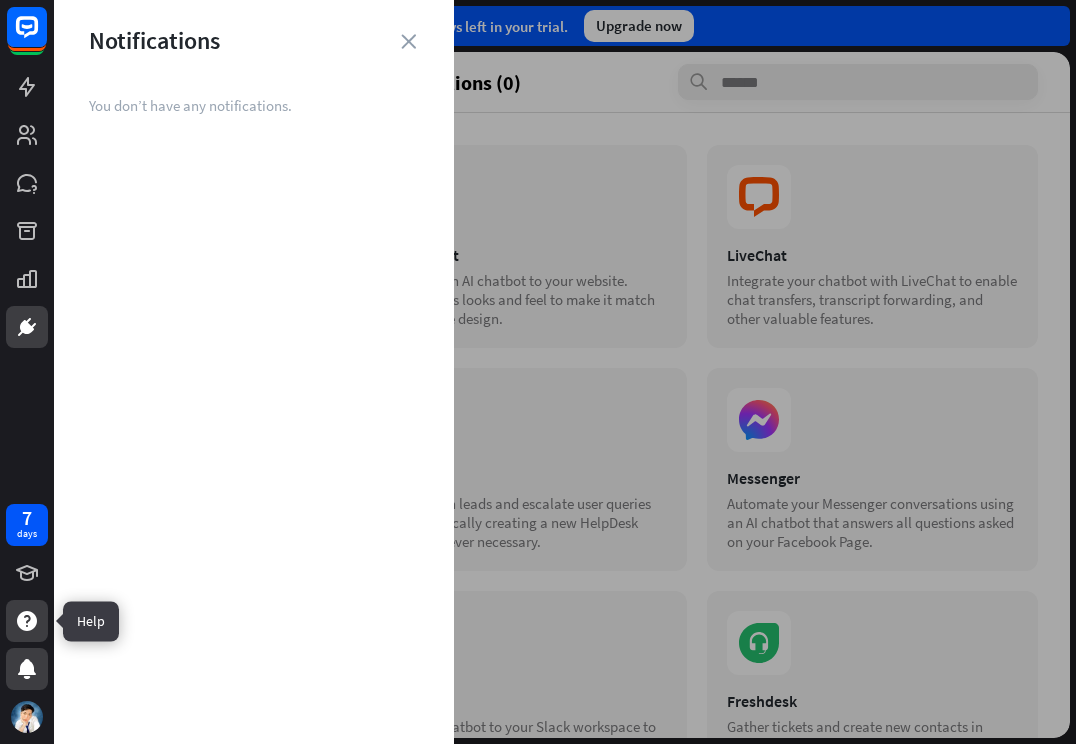 click 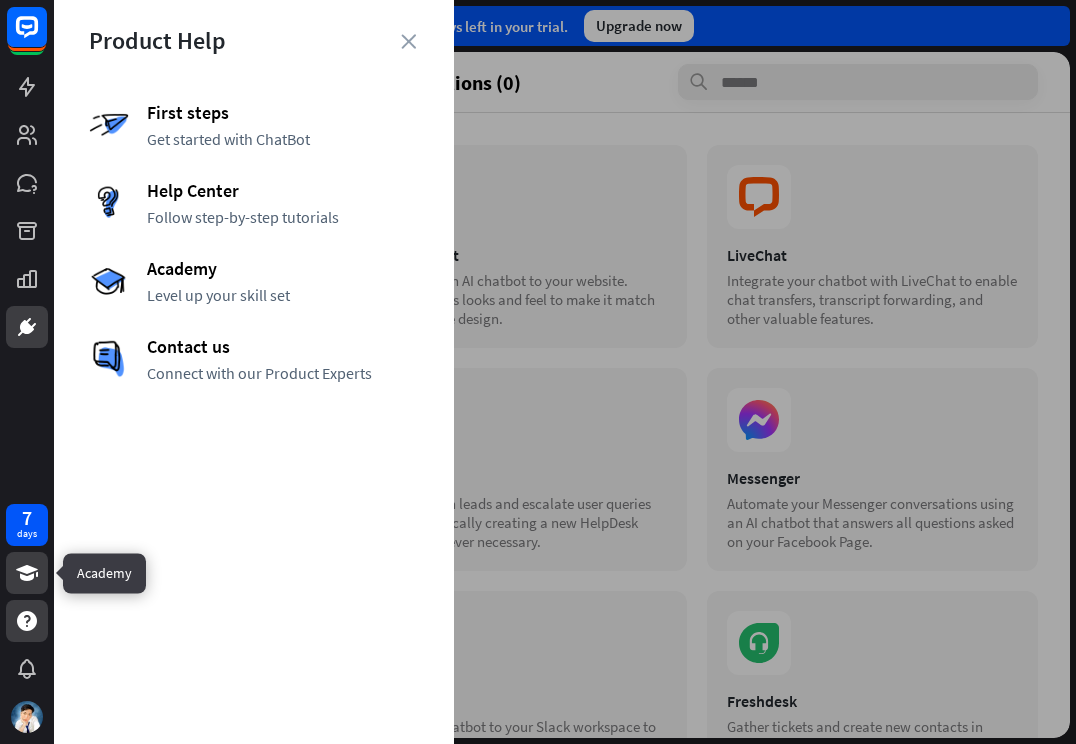 click 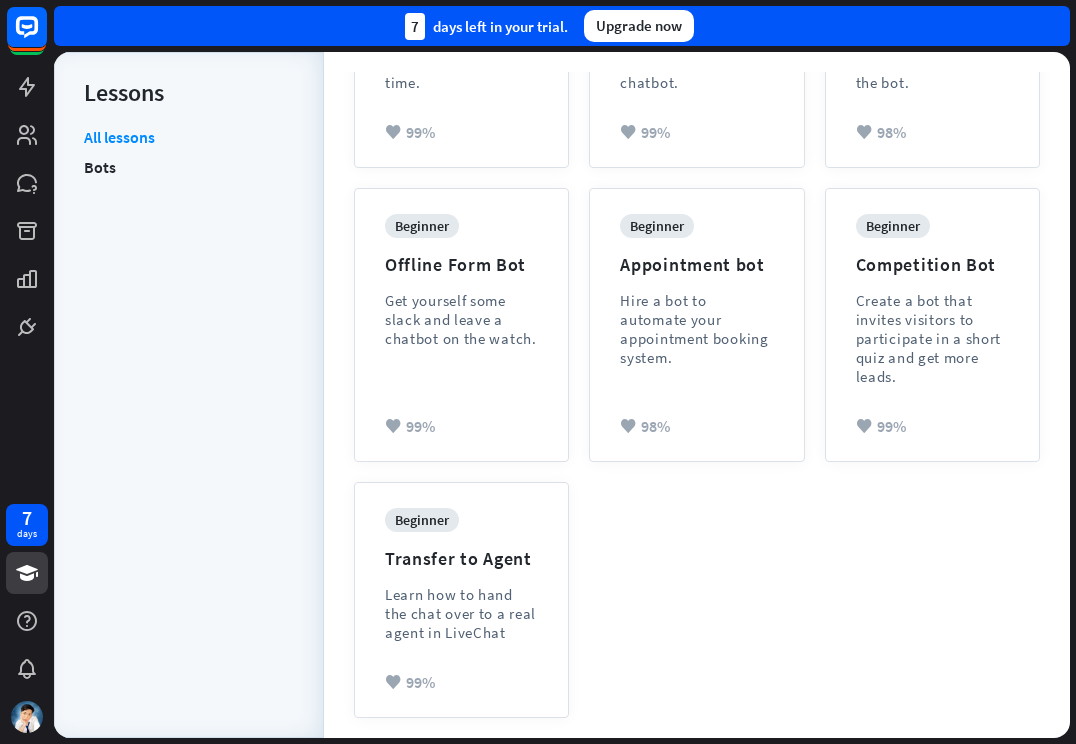 scroll, scrollTop: 682, scrollLeft: 0, axis: vertical 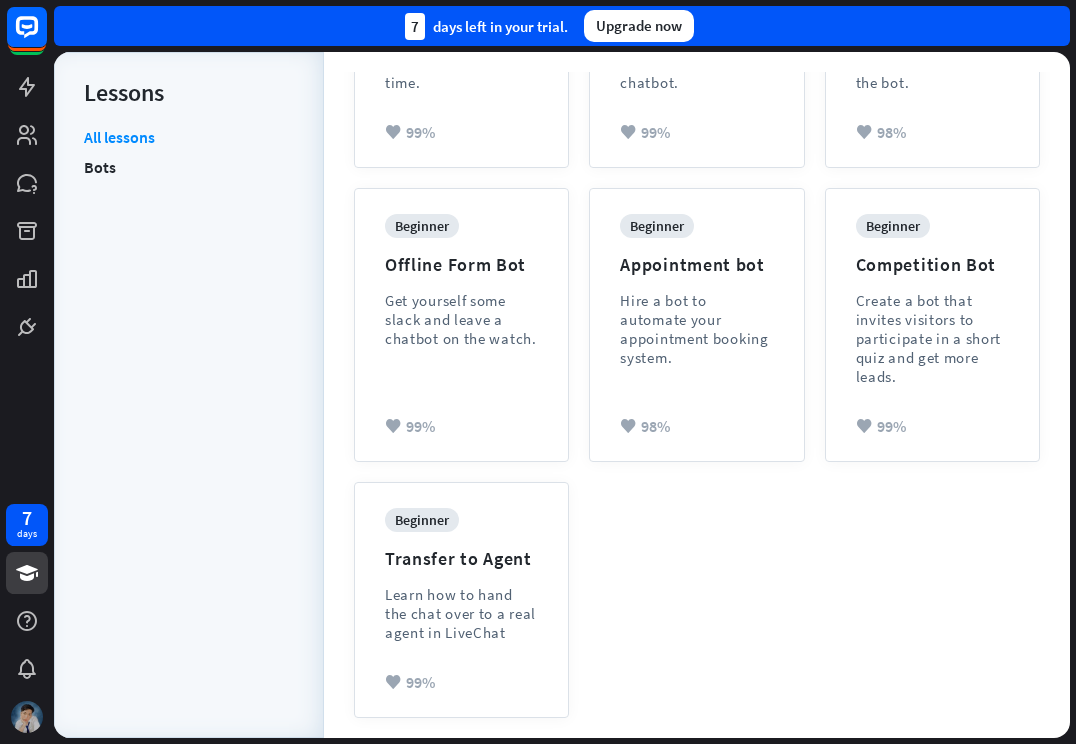 click at bounding box center (27, 717) 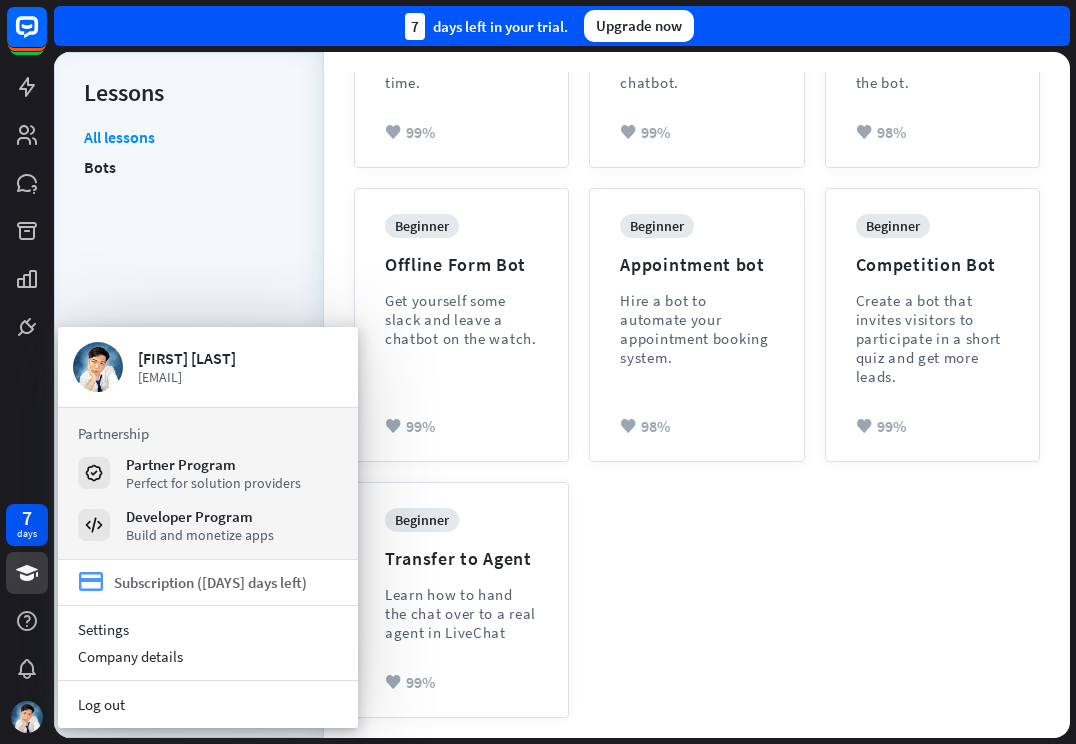 click on "Subscription ([DAYS] days left)" at bounding box center (210, 582) 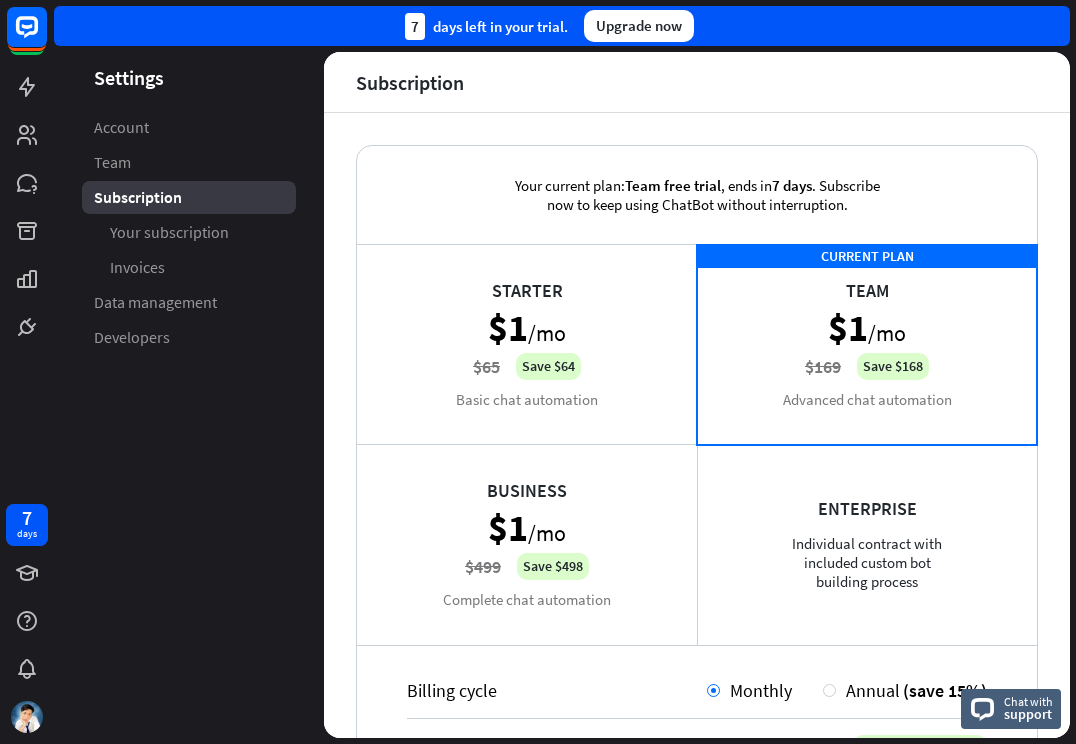 click on "Starter
$1   /mo   $65   Save $64
Basic chat automation" at bounding box center (527, 344) 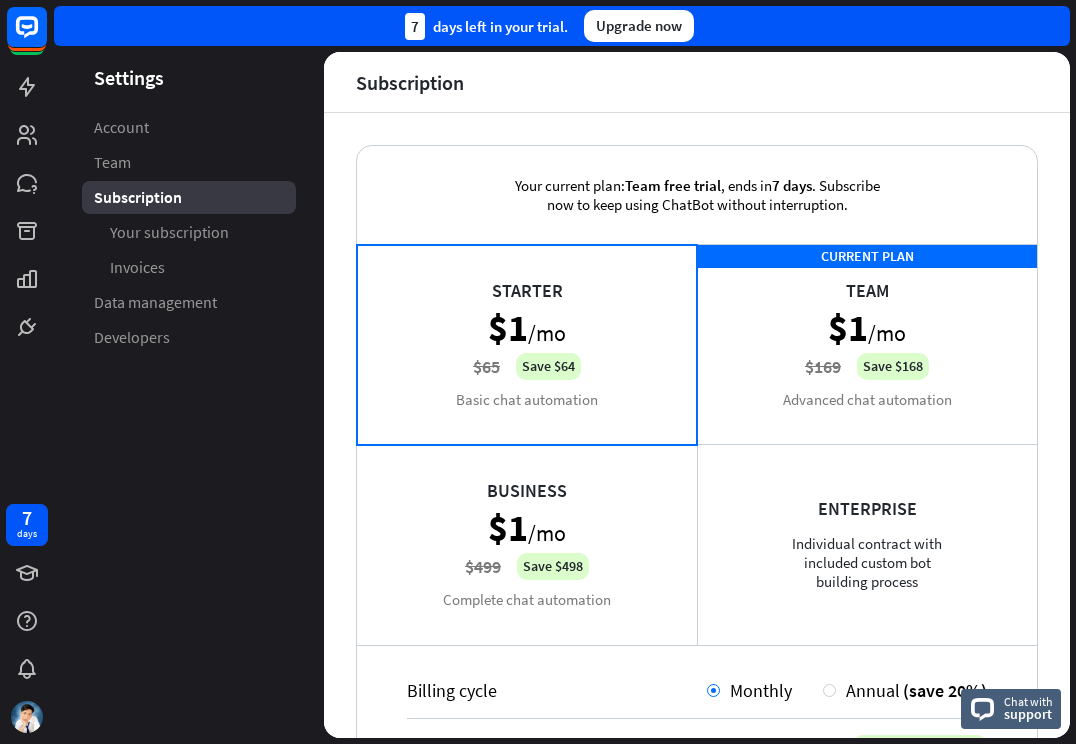 click on "CURRENT PLAN
Team
$1   /mo   $169   Save $168
Advanced chat automation" at bounding box center [867, 344] 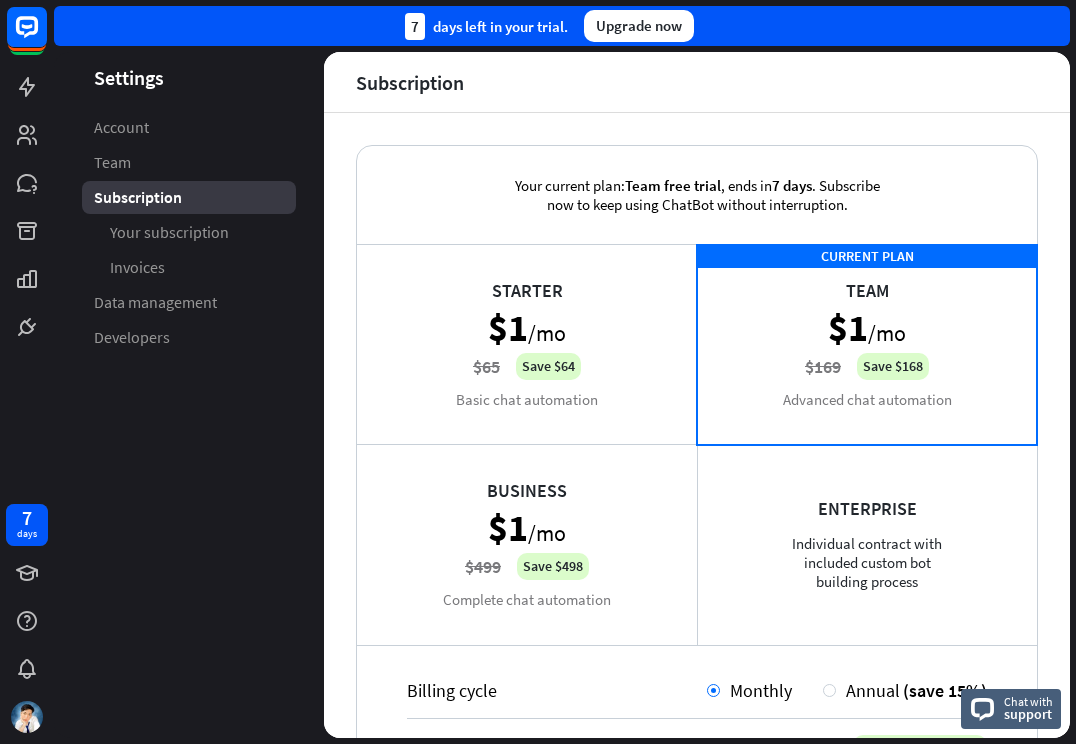 click on "Your current plan:
Team free trial , ends in
[DAYS] days .
Subscribe now to keep using ChatBot without interruption." at bounding box center [697, 195] 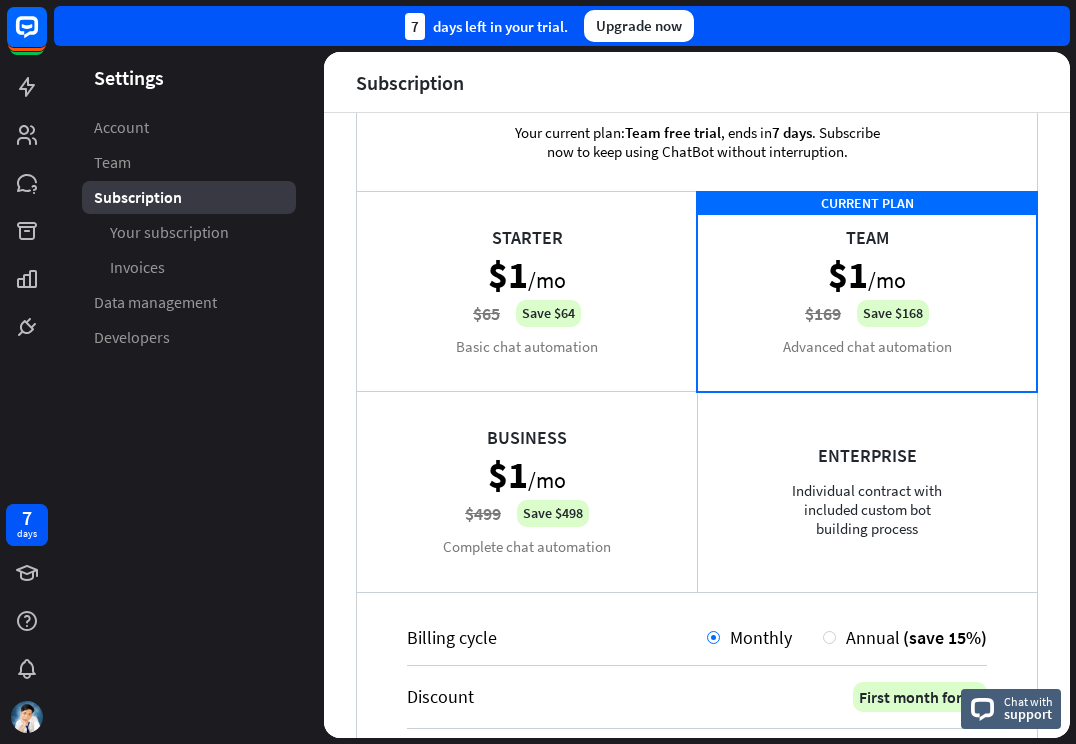 scroll, scrollTop: 56, scrollLeft: 0, axis: vertical 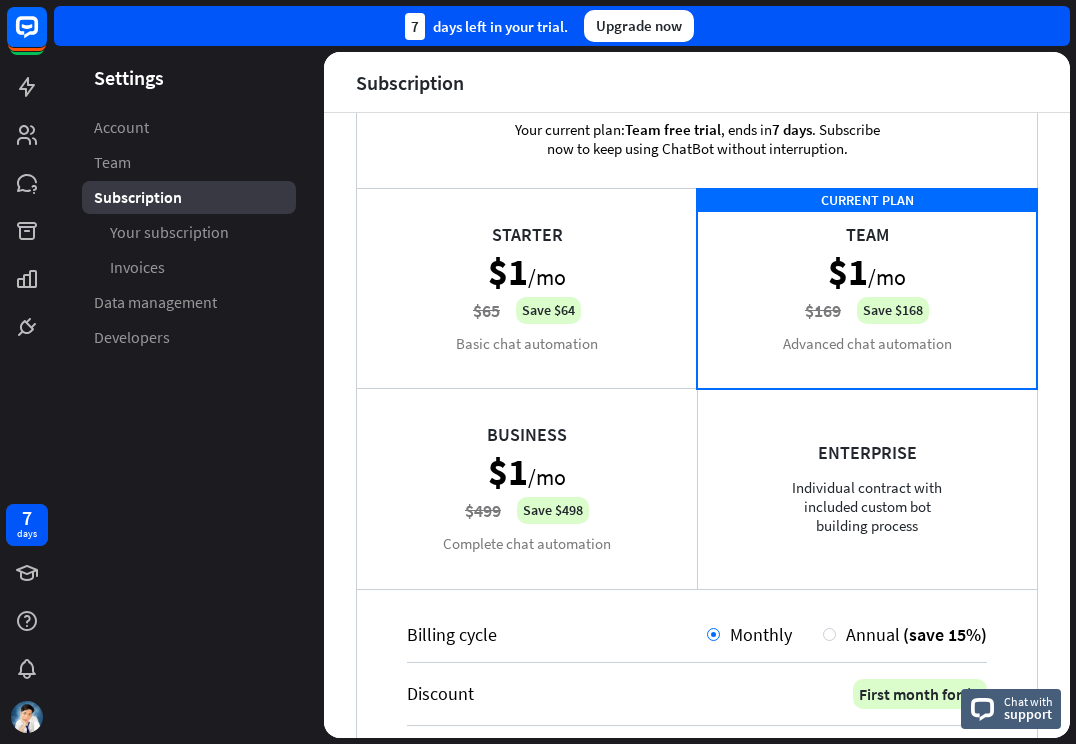 click on "Enterprise
Individual contract with included custom bot building process" at bounding box center (867, 488) 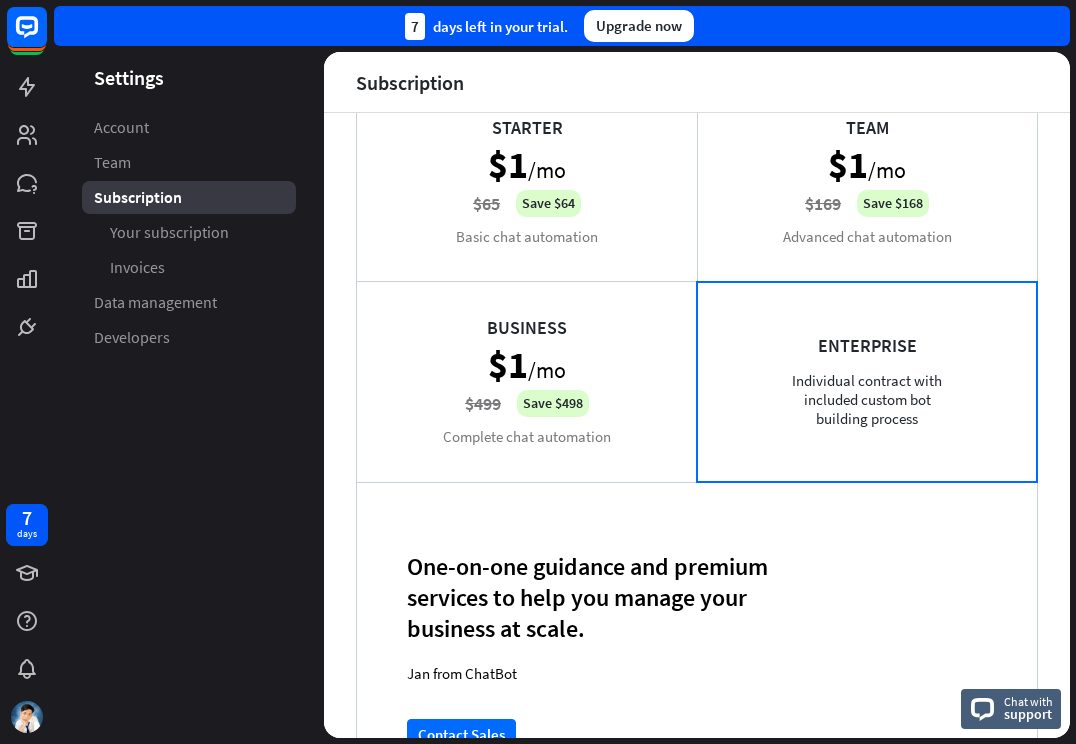 scroll, scrollTop: 162, scrollLeft: 0, axis: vertical 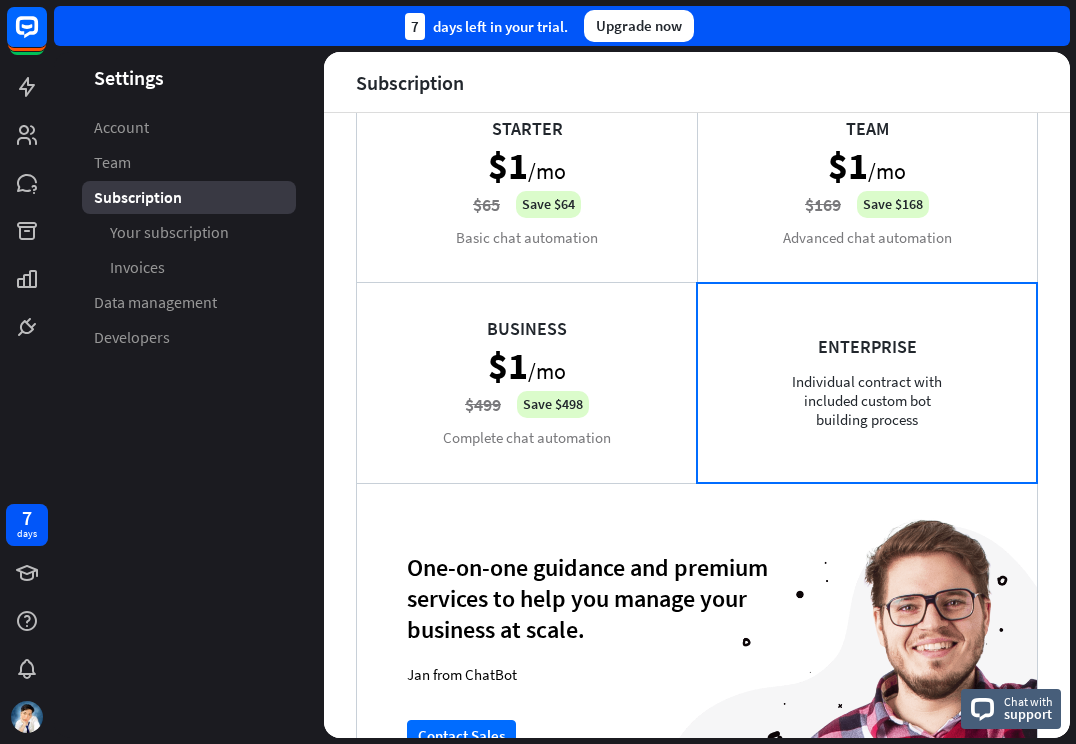click on "Business
$1   /mo   $499   Save $498
Complete chat automation" at bounding box center [527, 382] 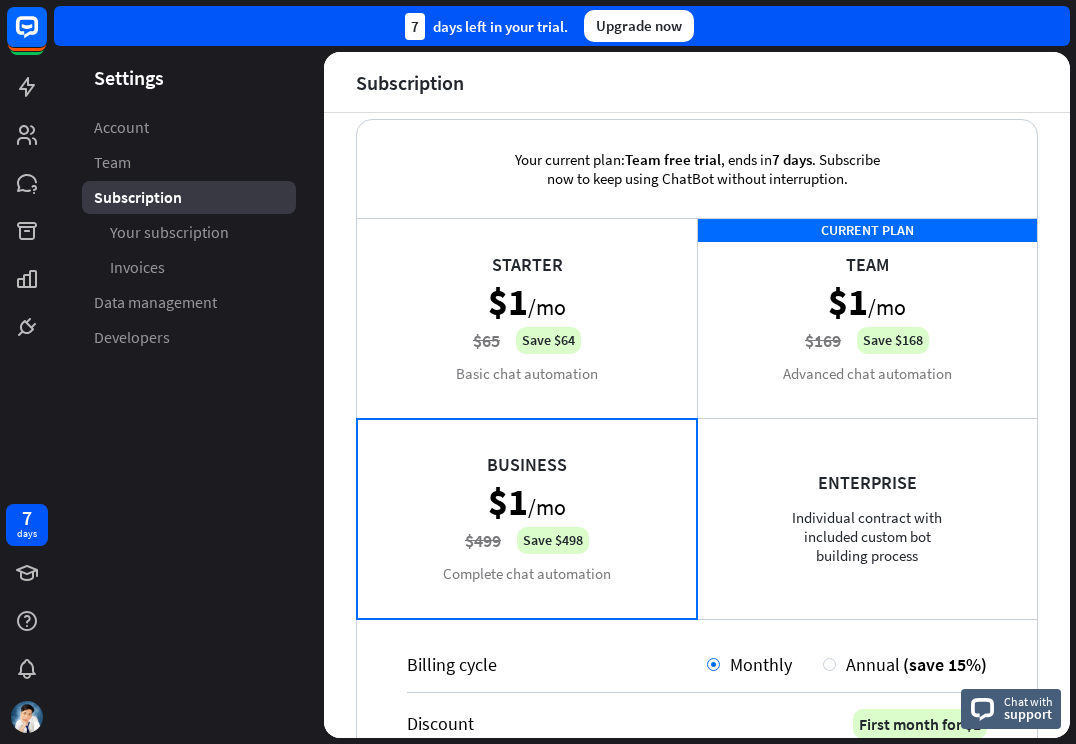 scroll, scrollTop: 14, scrollLeft: 0, axis: vertical 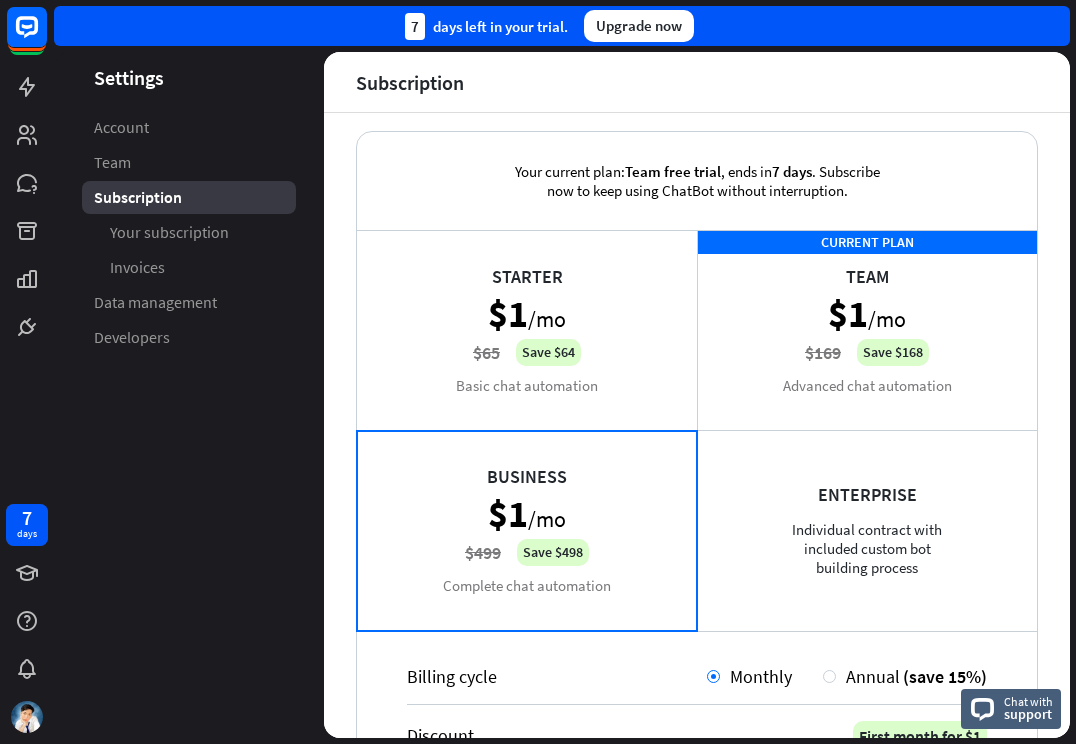 click on "Starter
$1   /mo   $65   Save $64
Basic chat automation" at bounding box center [527, 330] 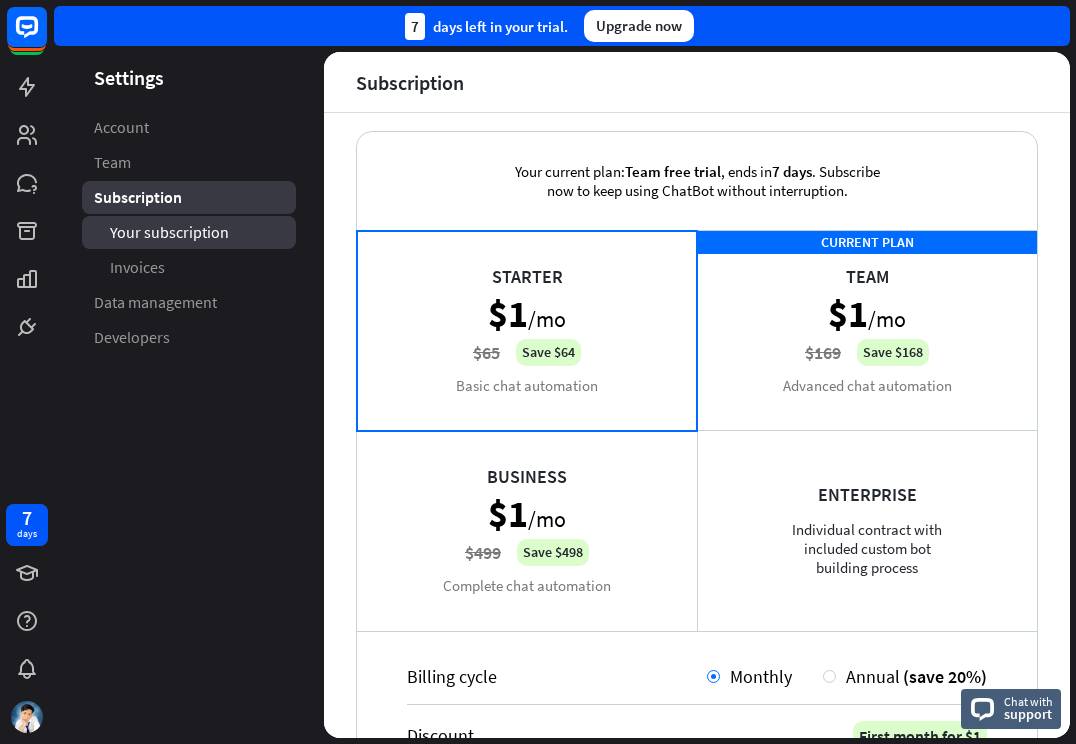 click on "Your subscription" at bounding box center (189, 232) 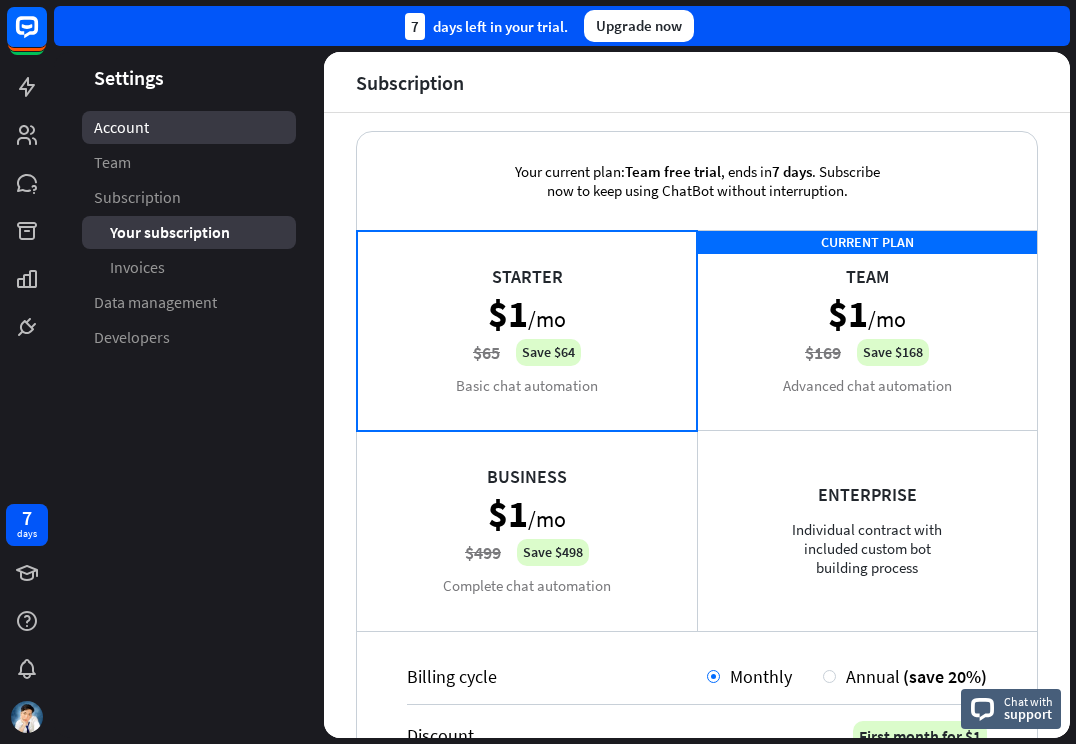 click on "Account" at bounding box center (121, 127) 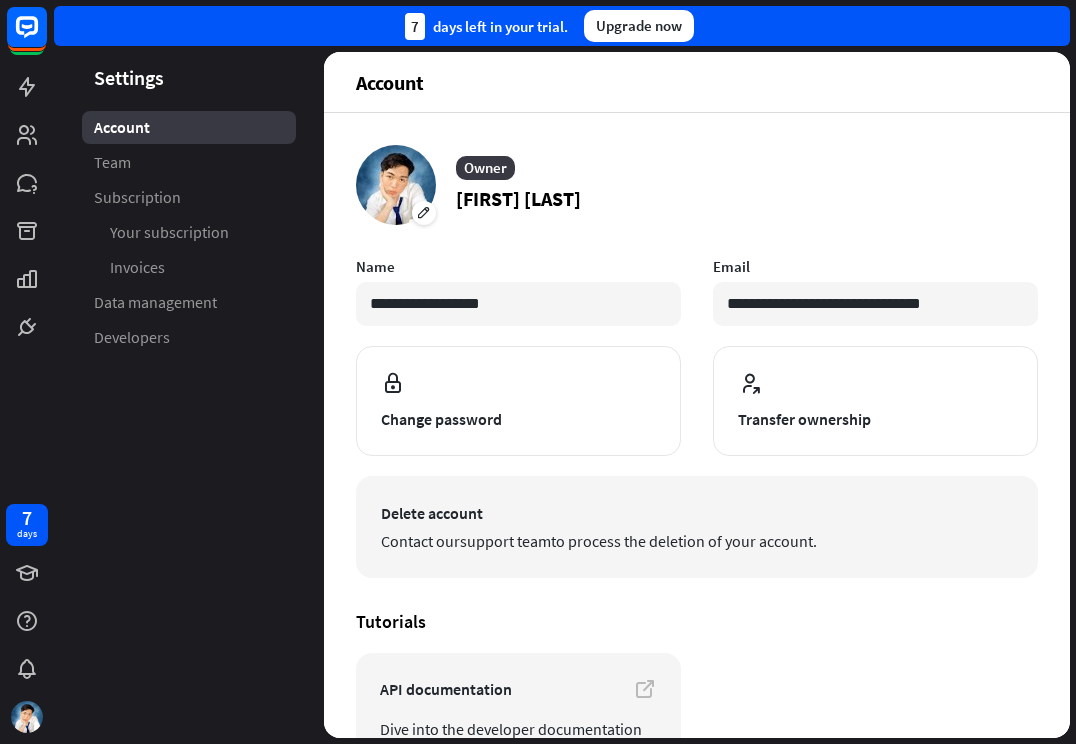 click on "Delete account
Contact our
support team
to process the deletion of your account." at bounding box center (697, 527) 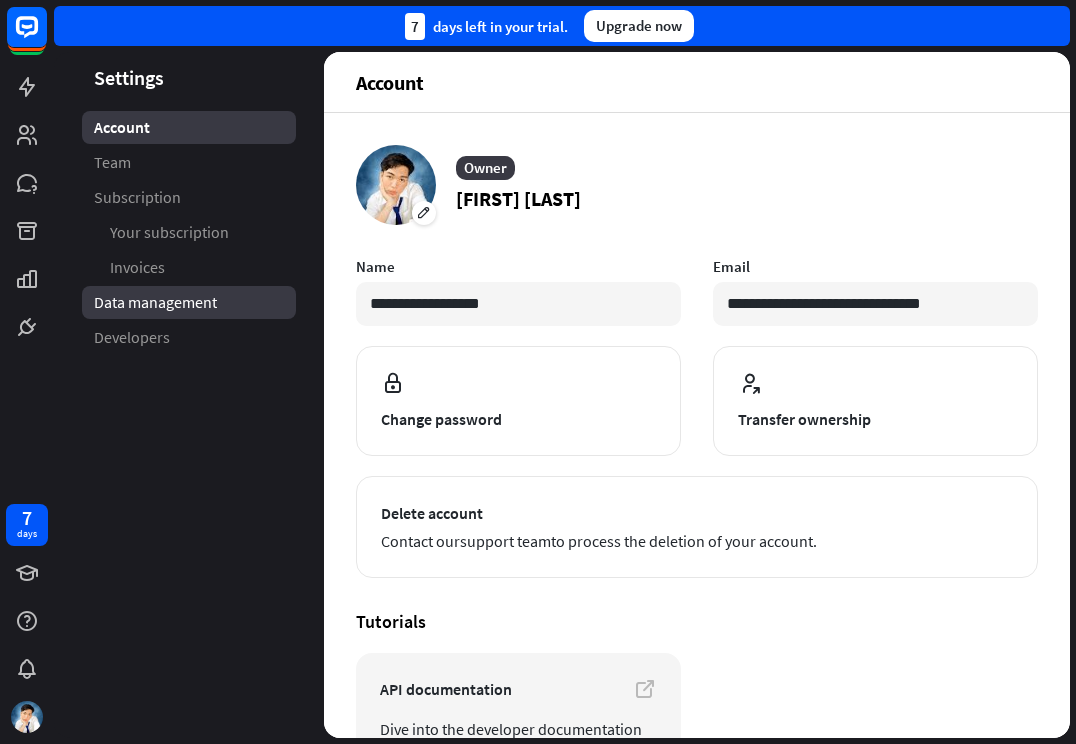 click on "Data management" at bounding box center (155, 302) 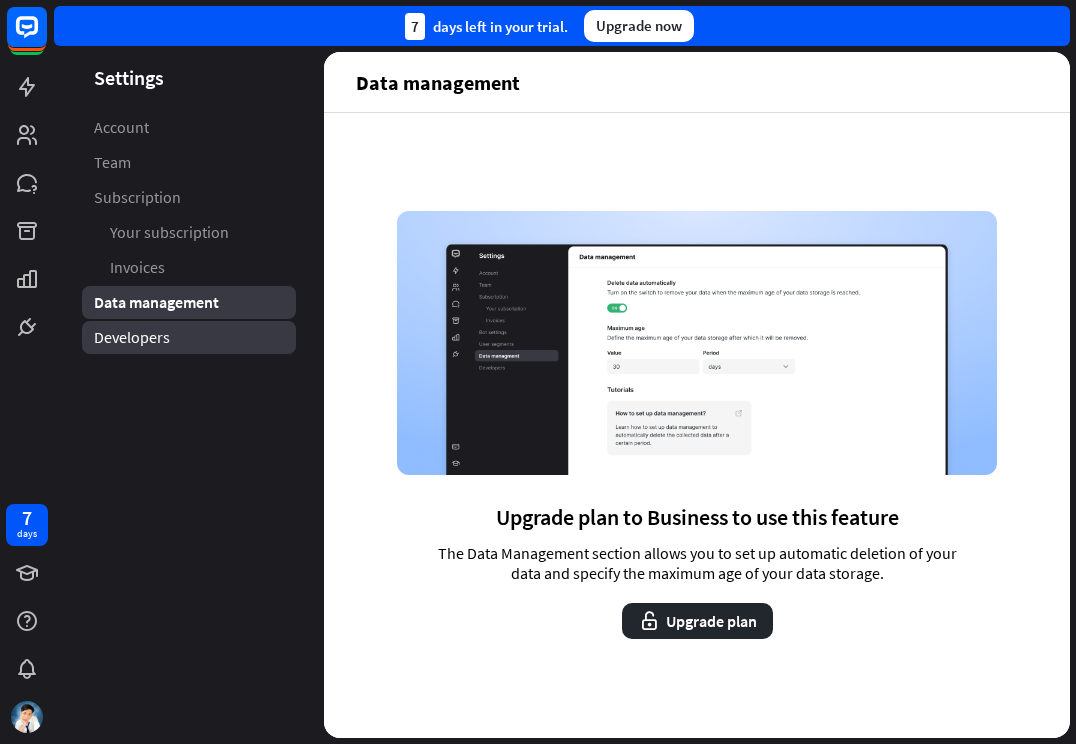 click on "Developers" at bounding box center (189, 337) 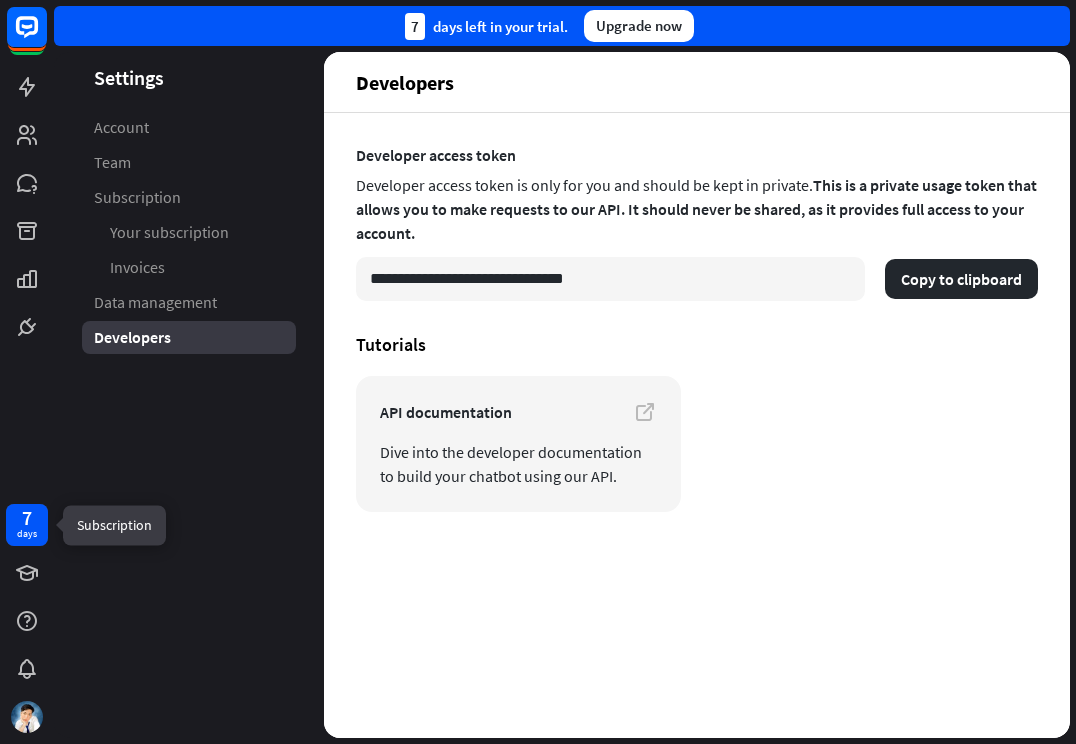 click on "days" at bounding box center [27, 534] 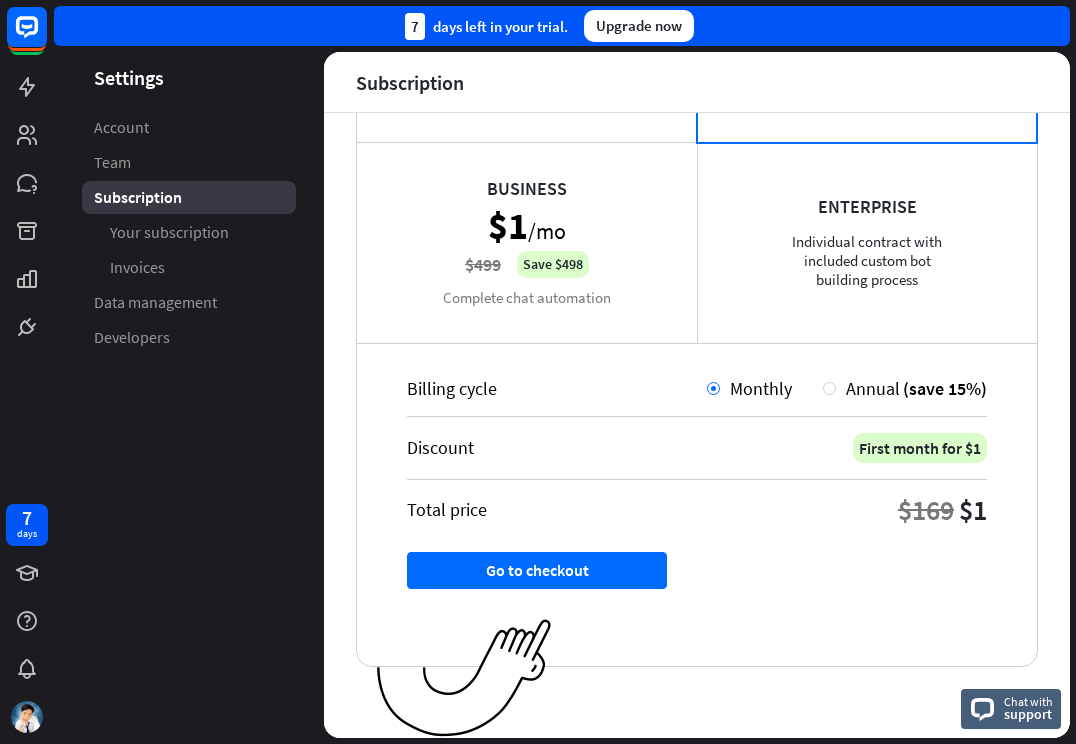 scroll, scrollTop: 302, scrollLeft: 0, axis: vertical 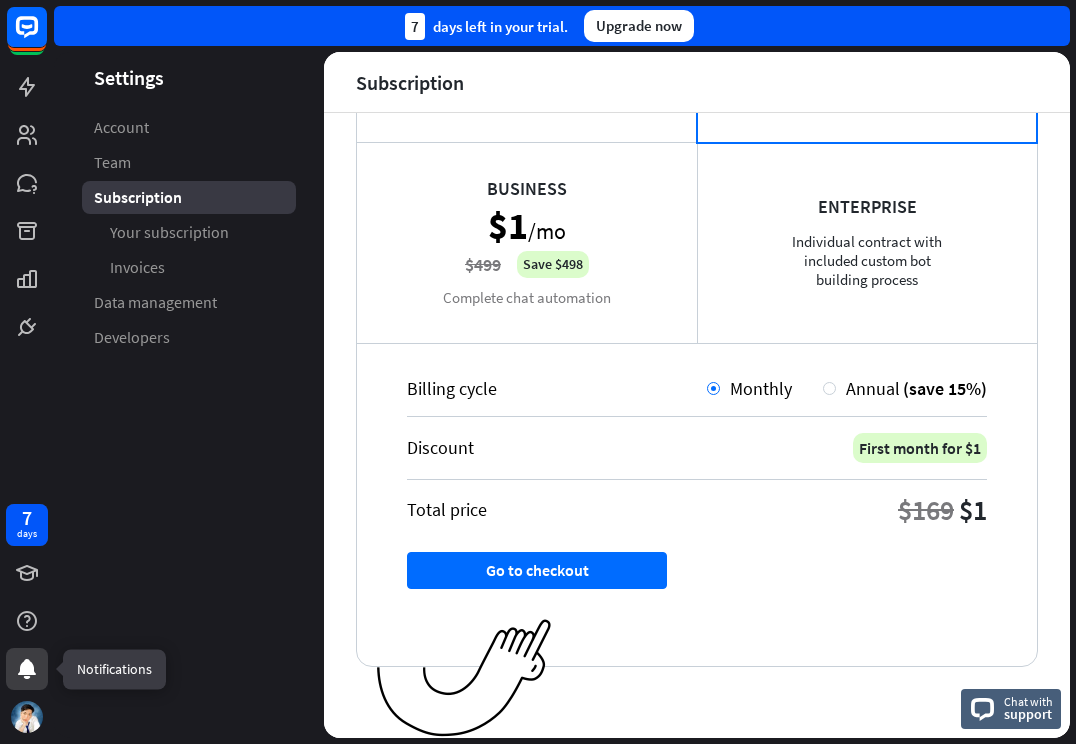 click at bounding box center (27, 669) 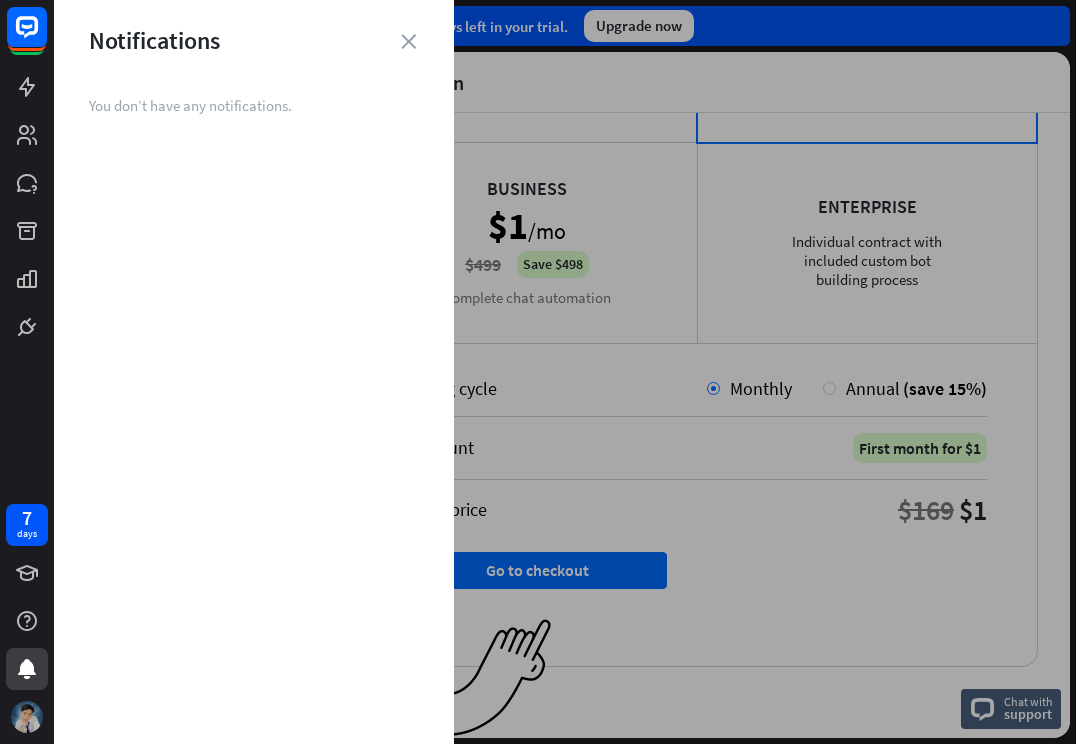 click at bounding box center (27, 717) 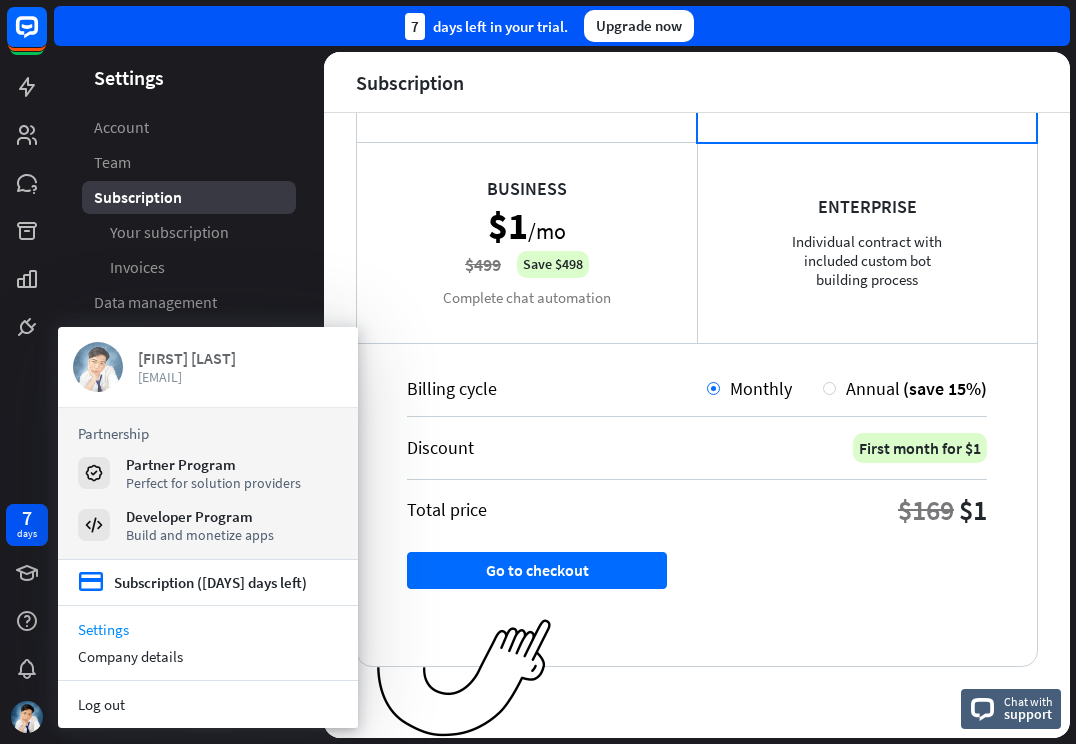 click on "[FIRST] [LAST]" at bounding box center [240, 358] 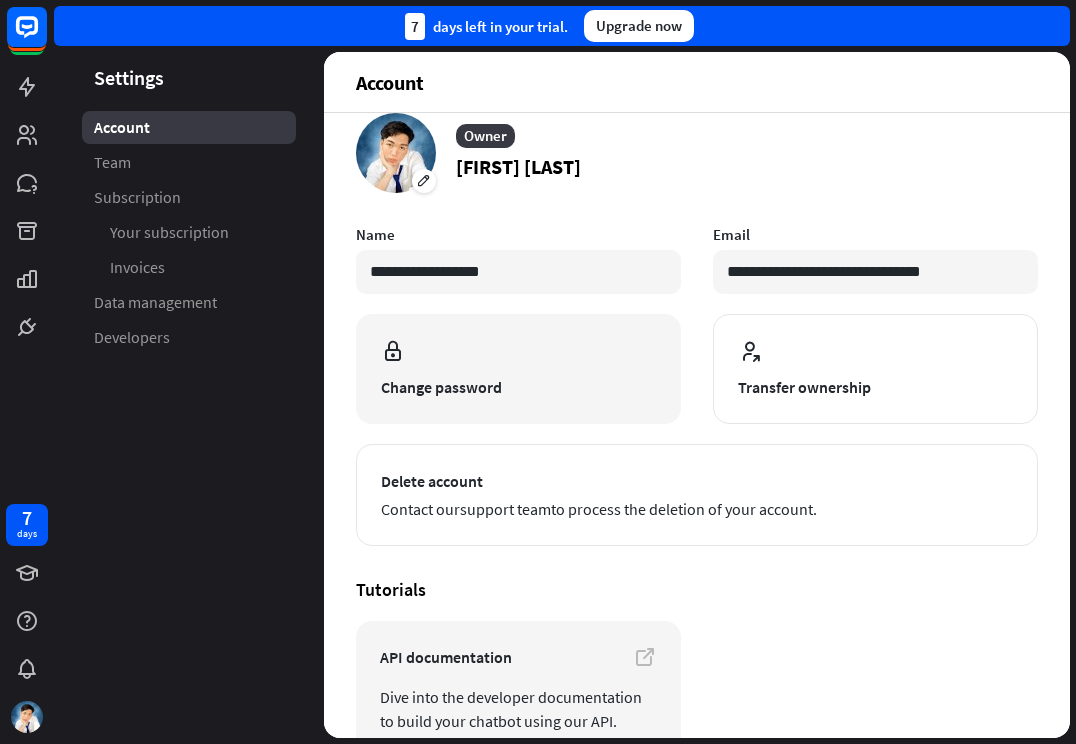 scroll, scrollTop: 44, scrollLeft: 0, axis: vertical 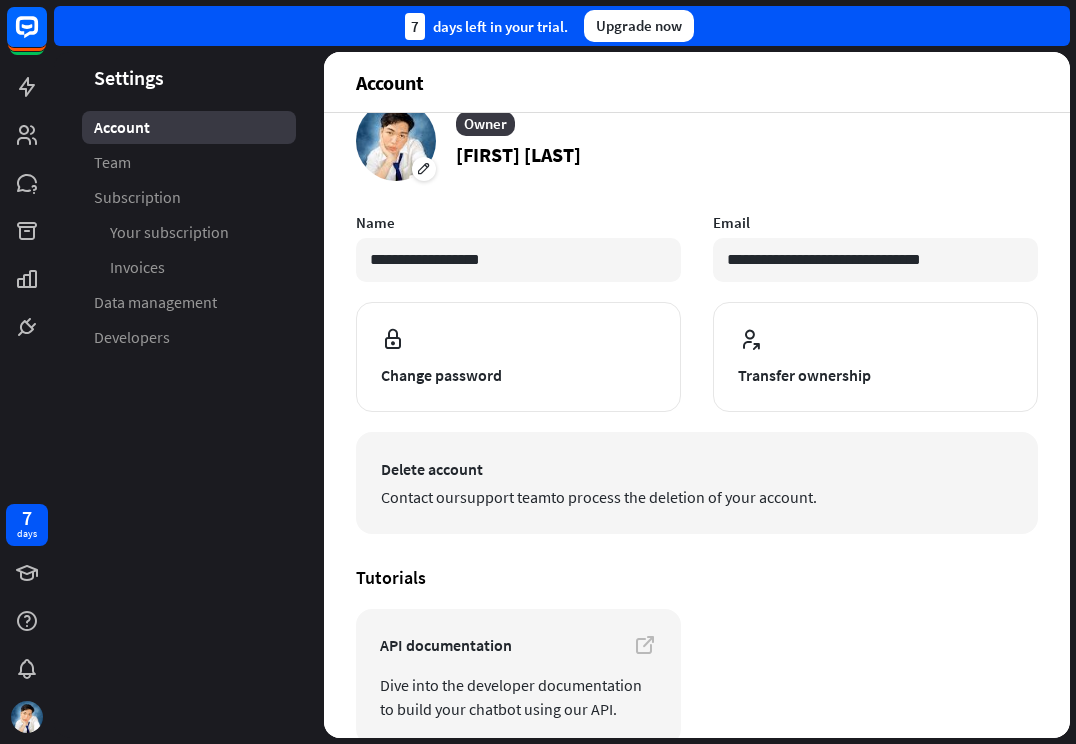 click on "support team" at bounding box center [505, 497] 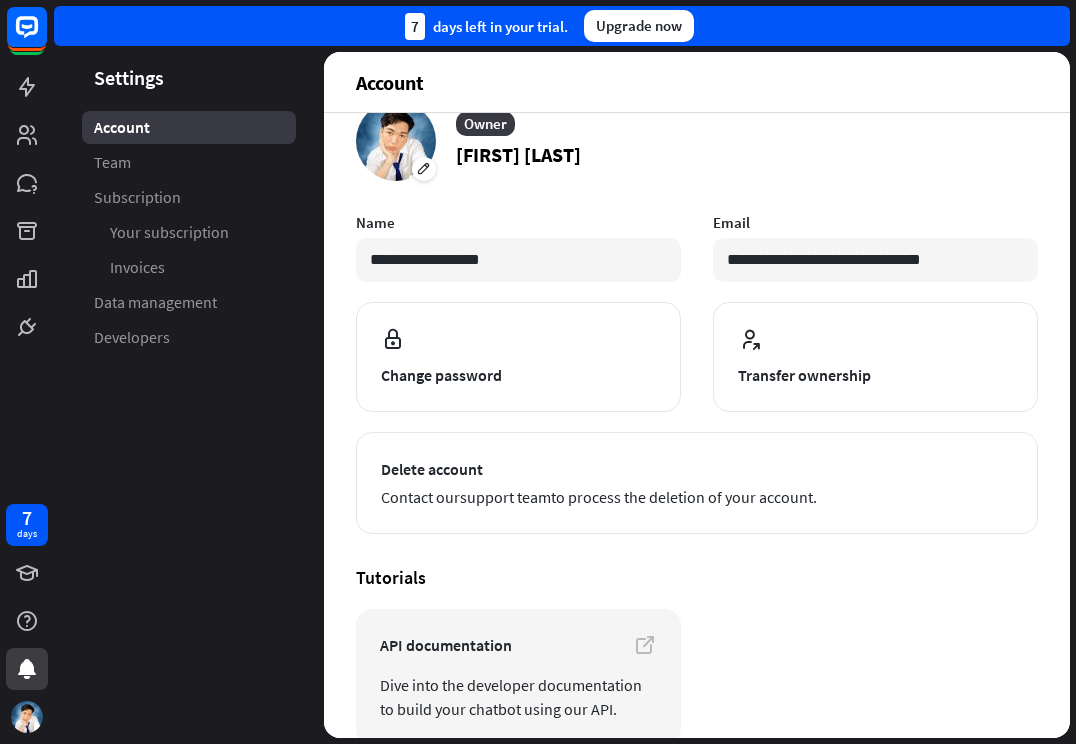 click 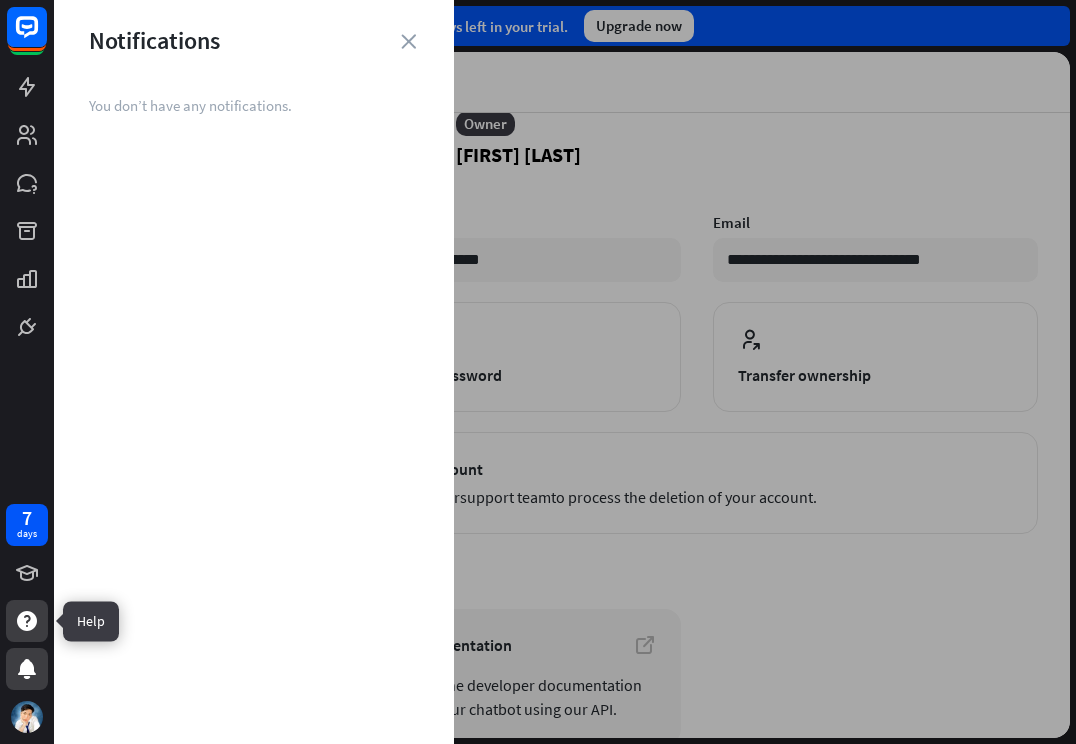 click 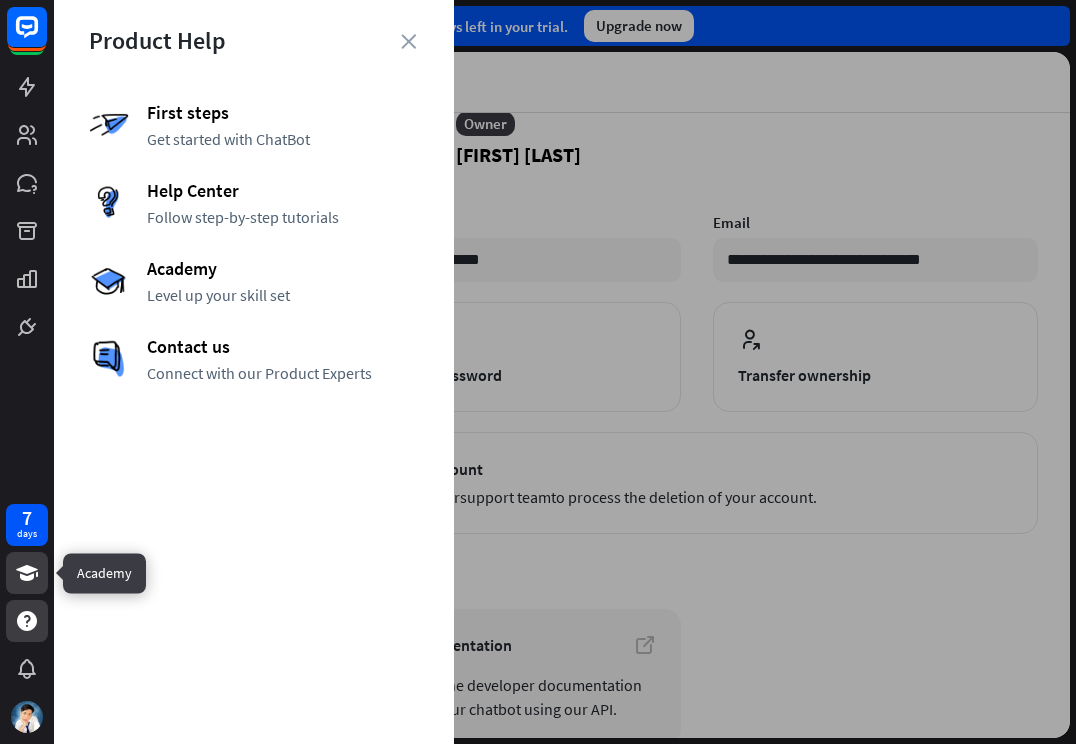 click 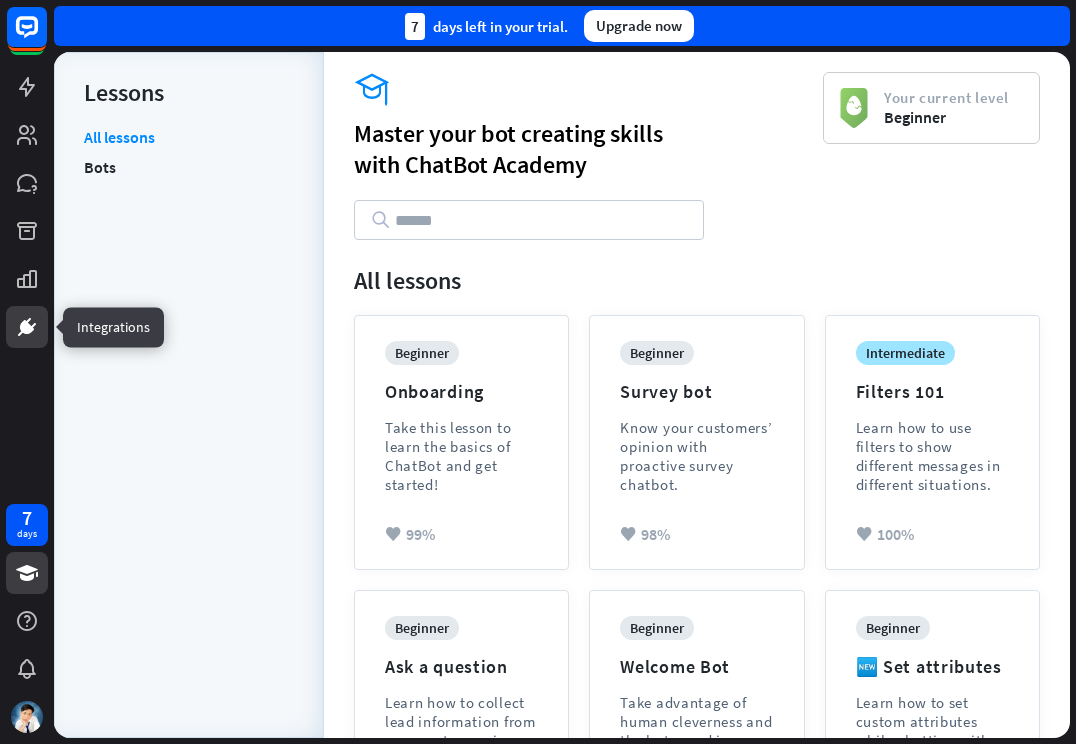 click at bounding box center [27, 327] 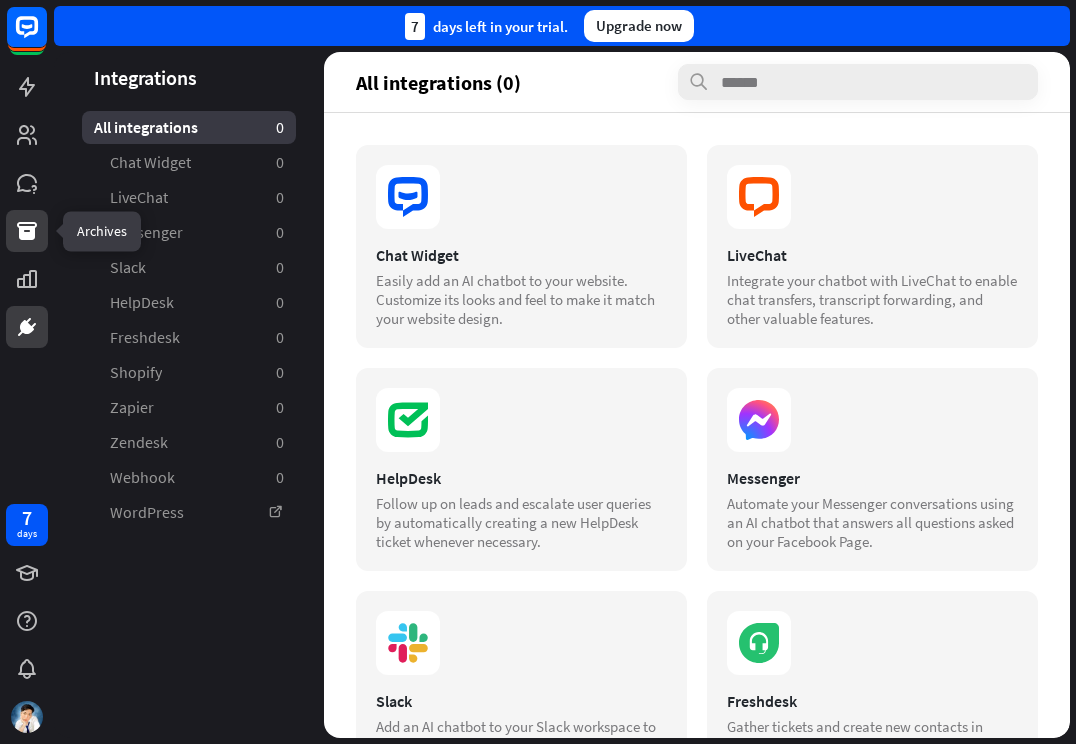click 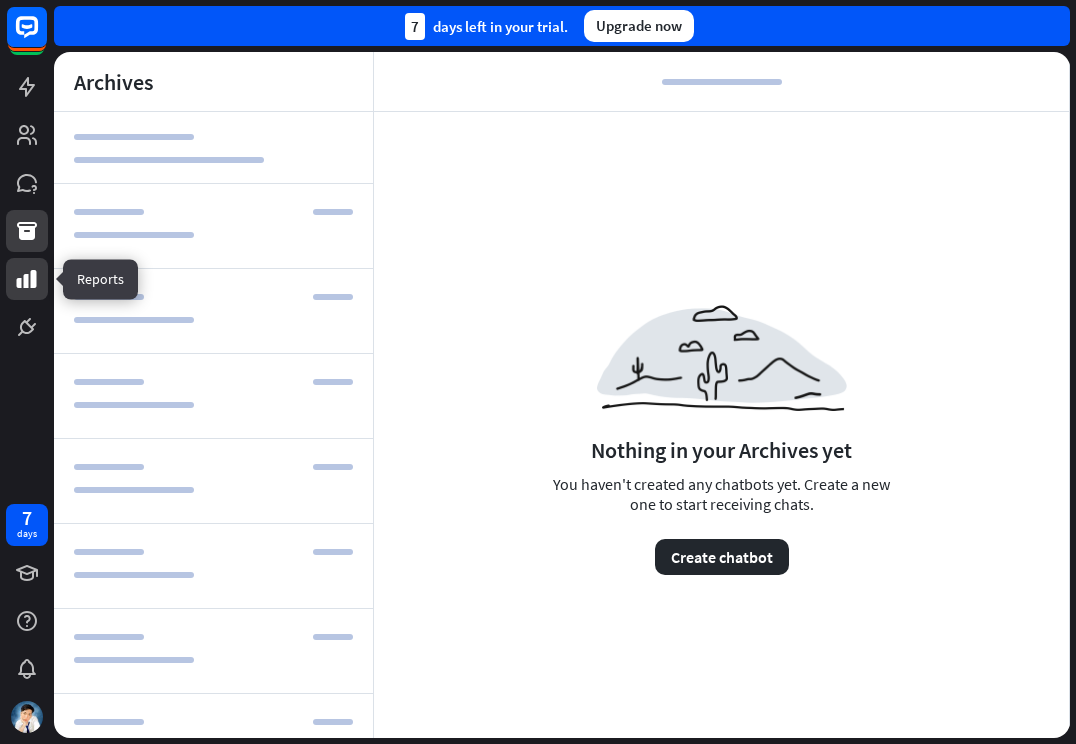 click at bounding box center (27, 279) 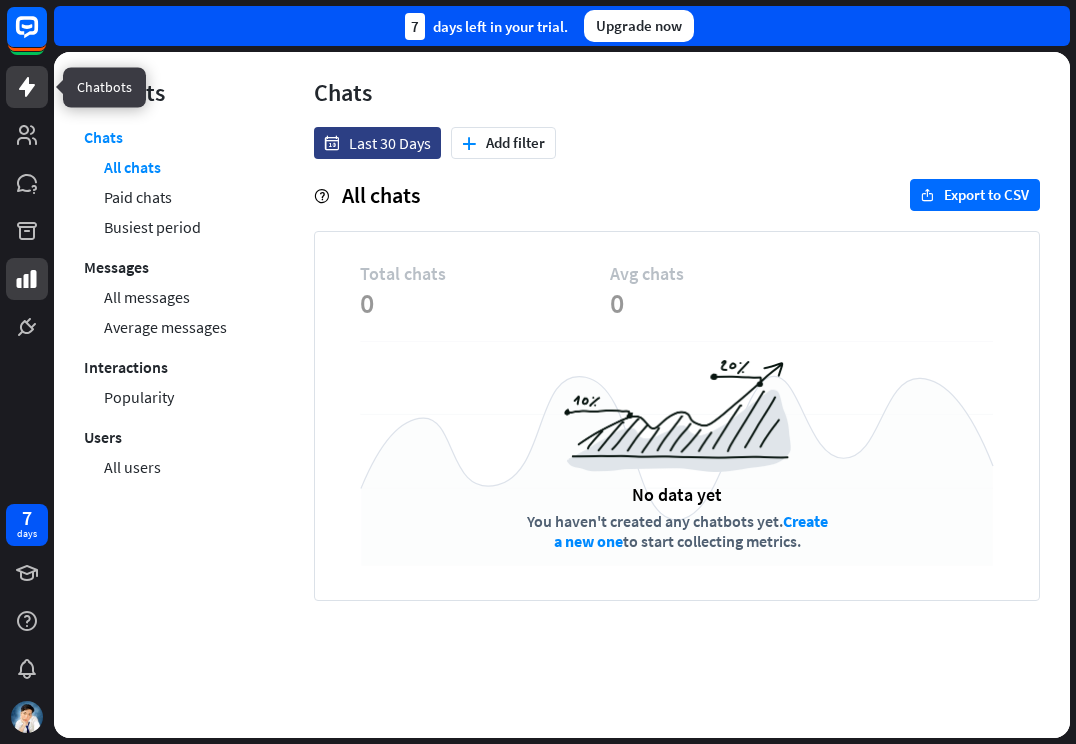 click 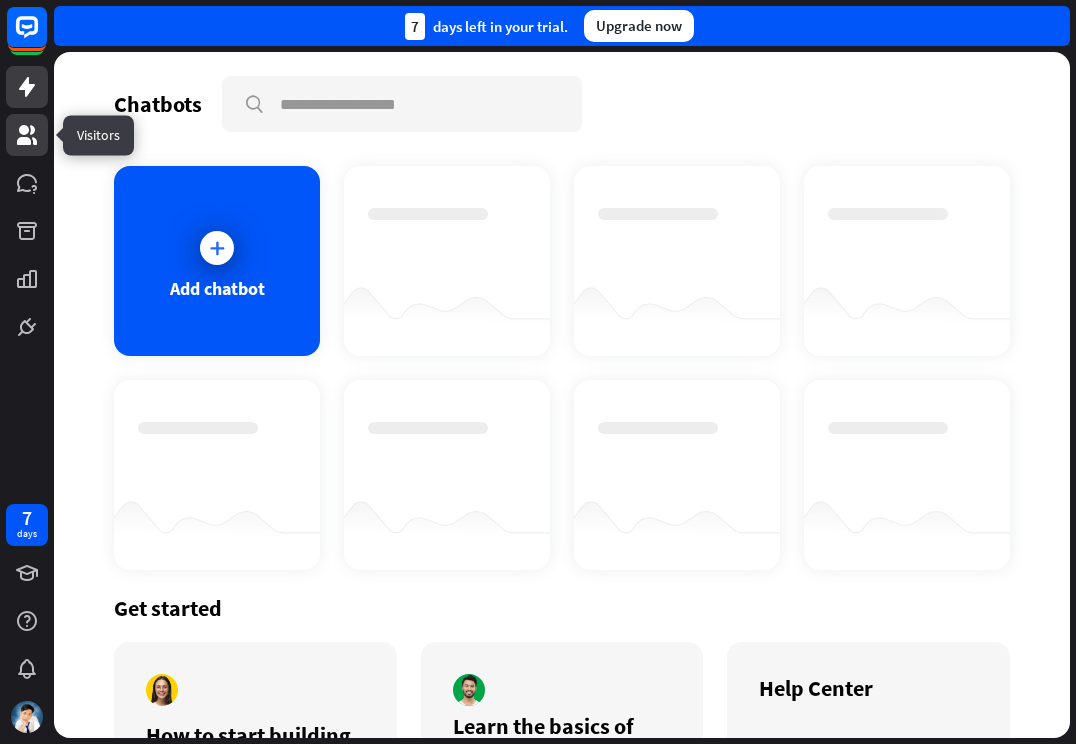 click 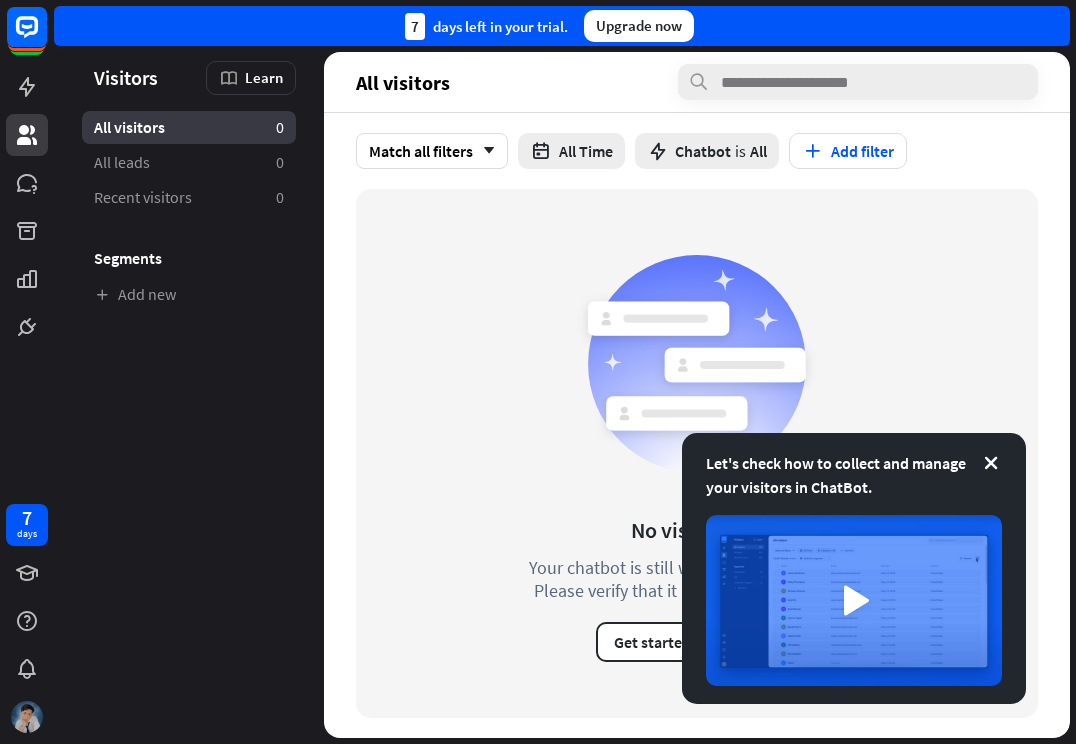 click at bounding box center (27, 717) 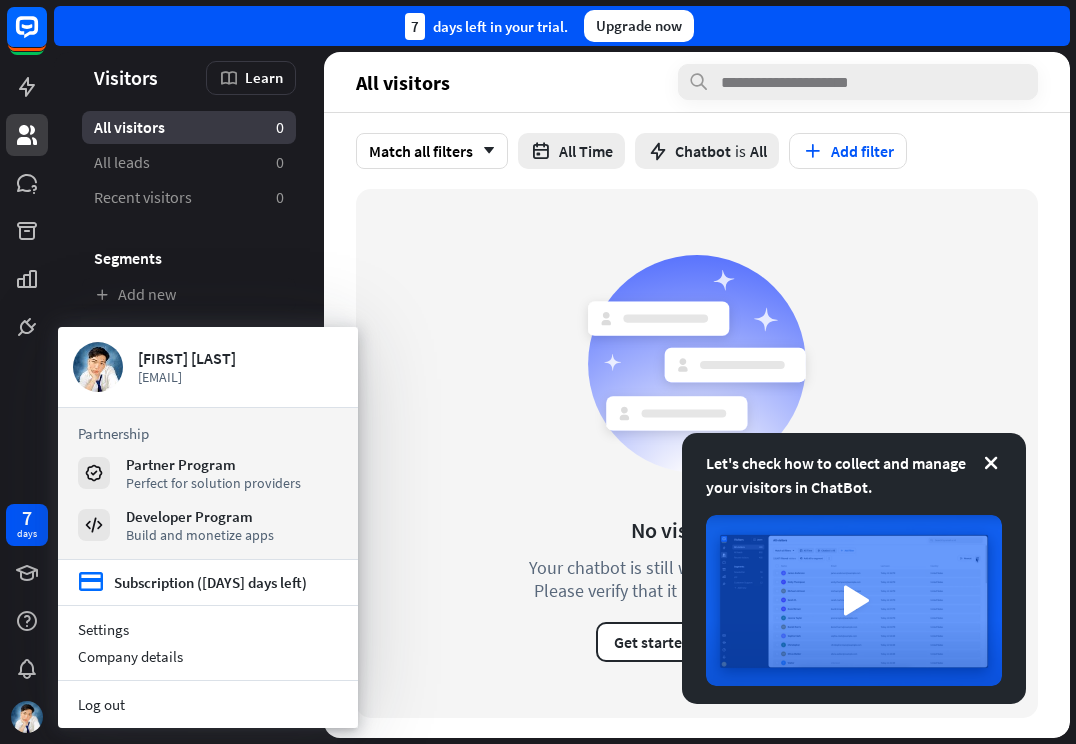 click on "Log out" at bounding box center [208, 704] 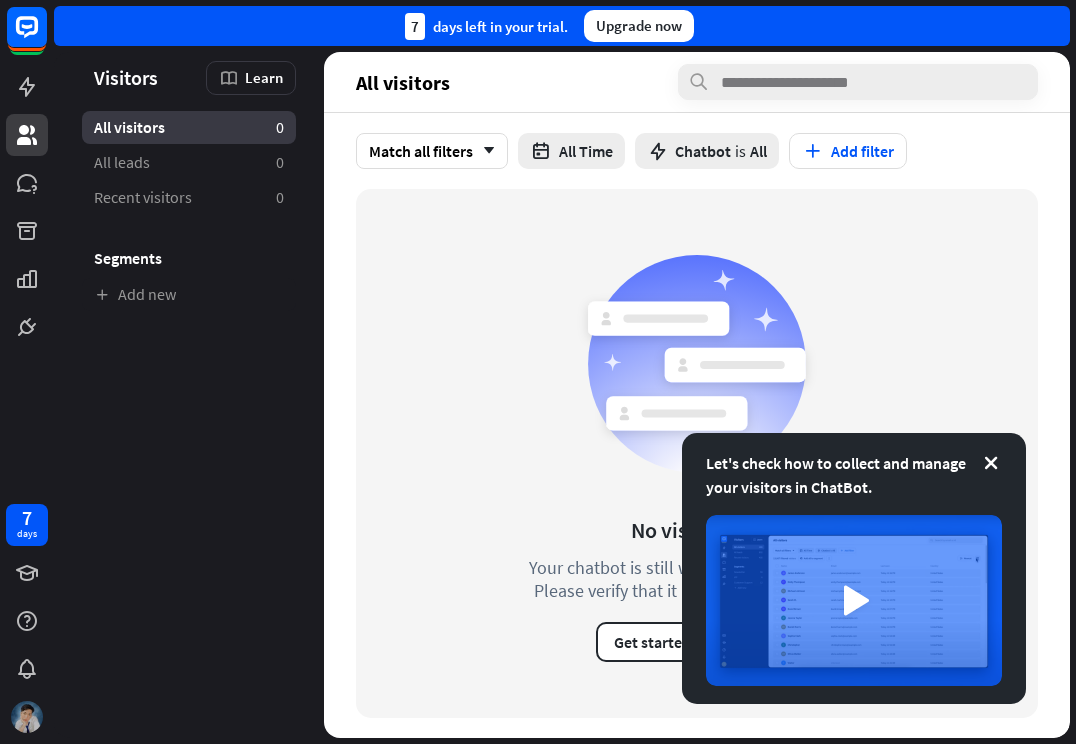 click at bounding box center [27, 717] 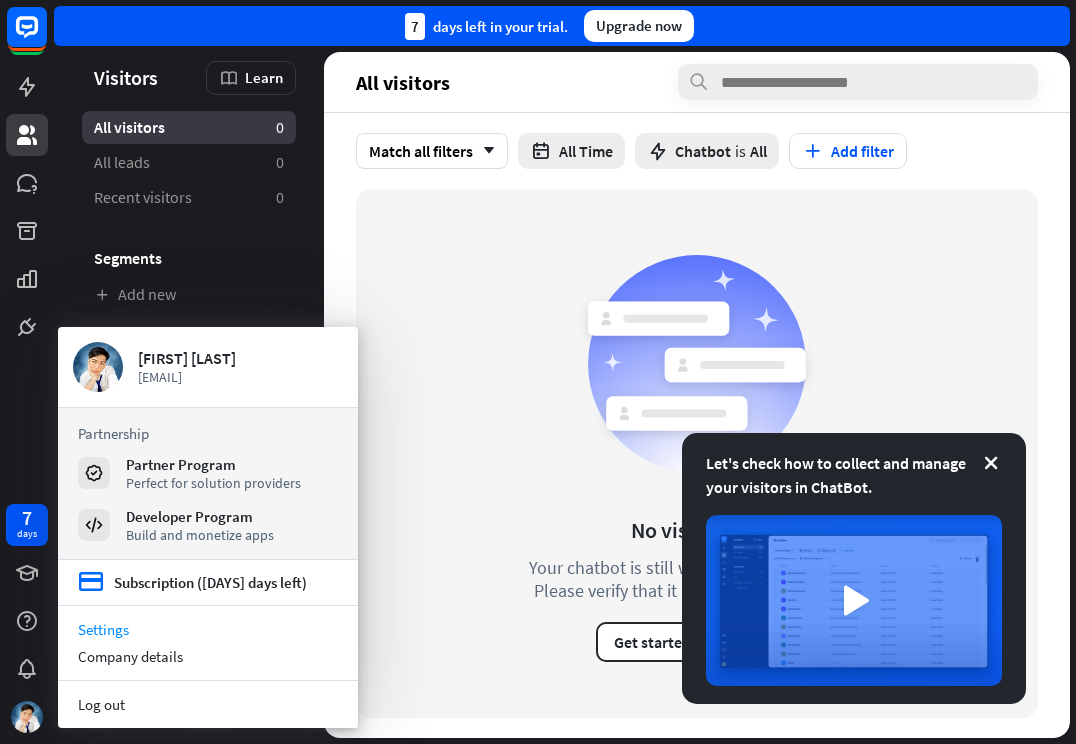 click on "Settings" at bounding box center [208, 629] 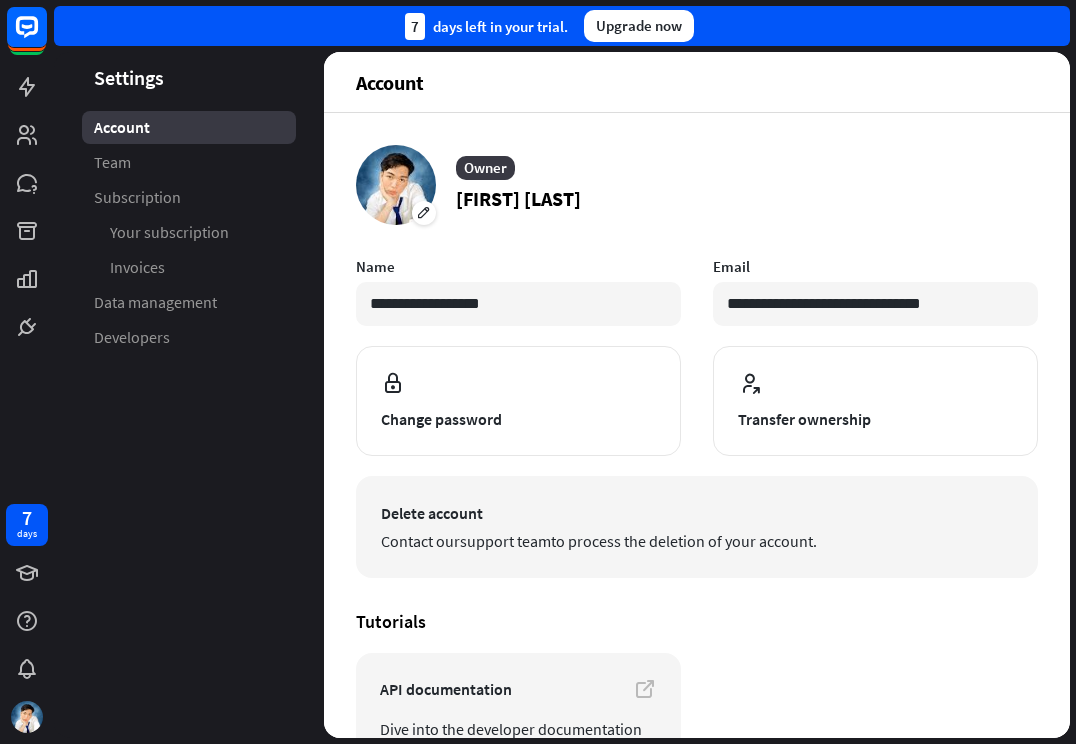 click on "Delete account" at bounding box center [697, 513] 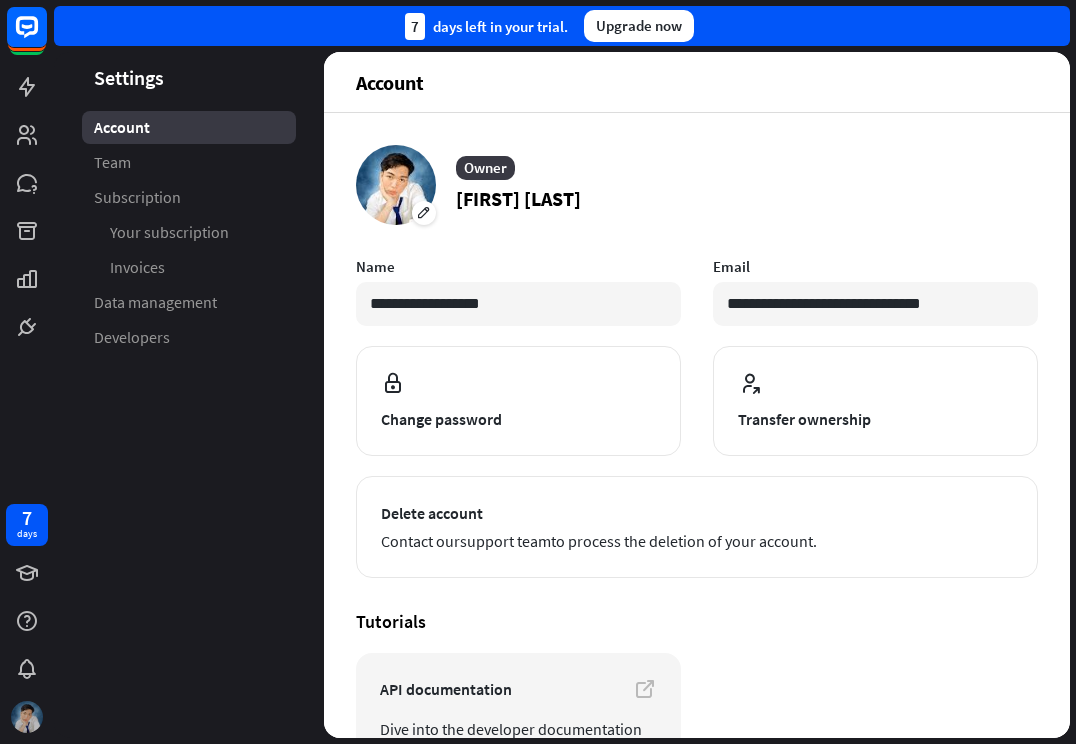click at bounding box center [27, 717] 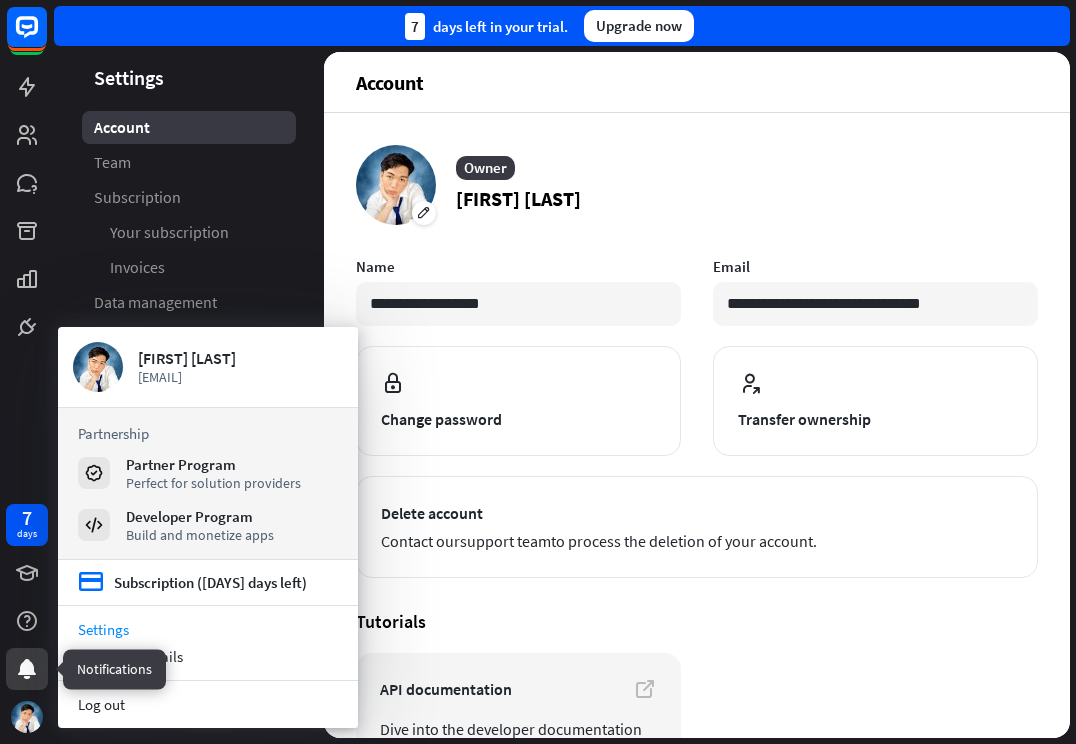 click 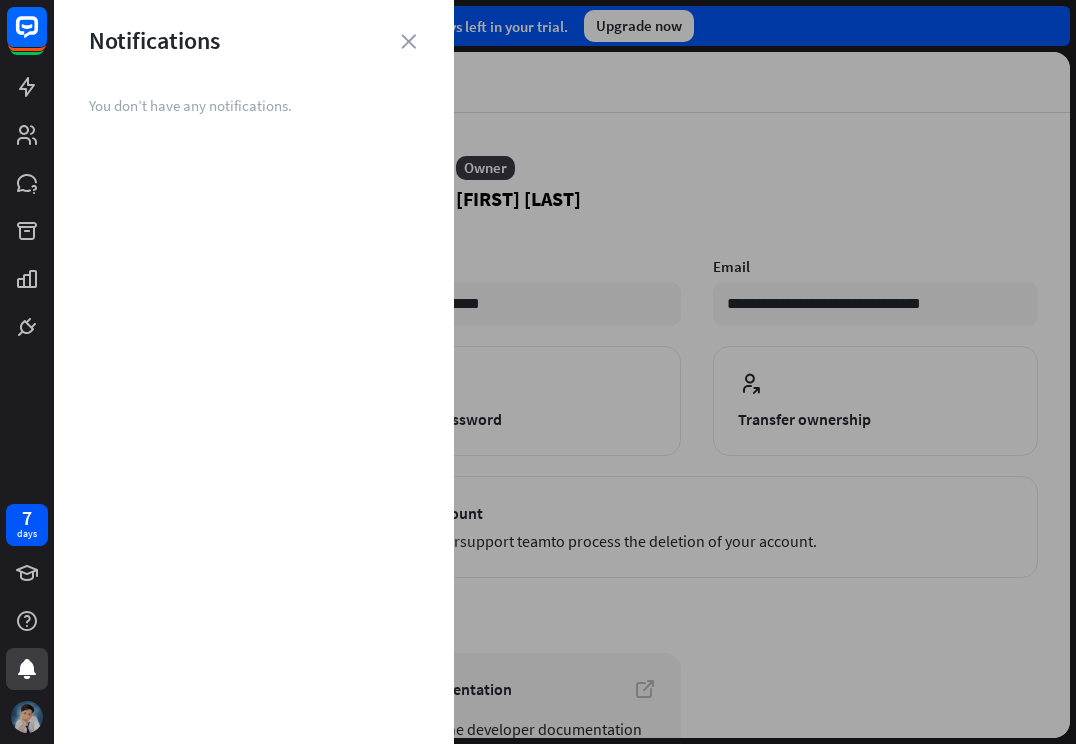 click at bounding box center (27, 717) 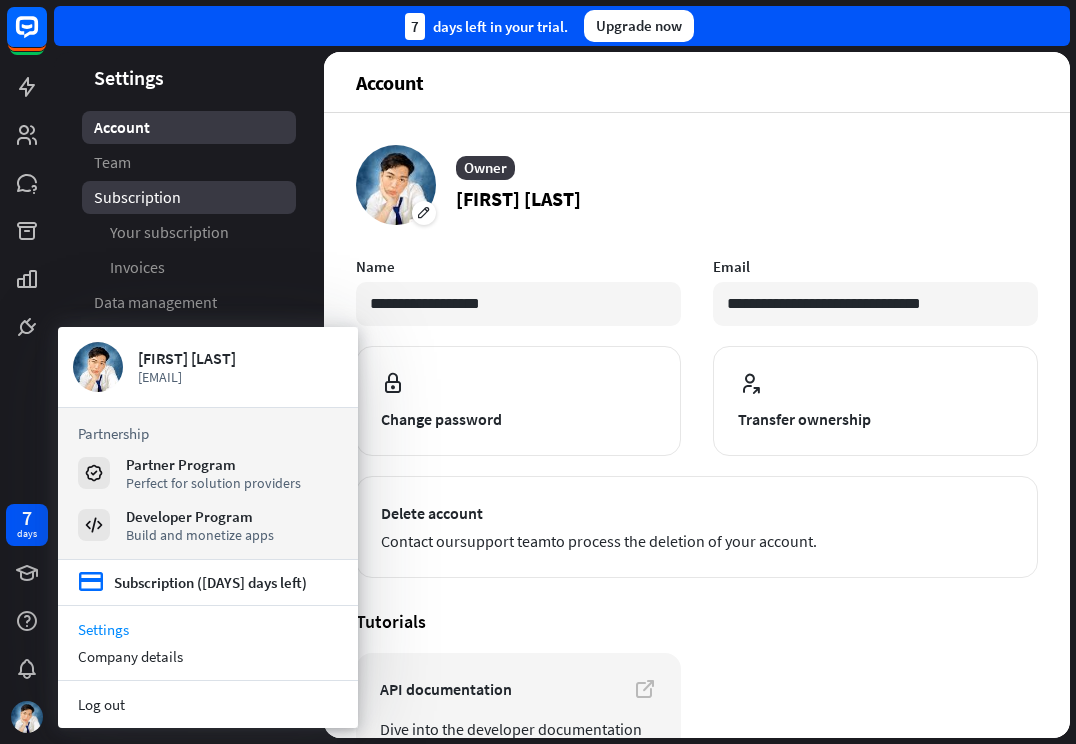 click on "Subscription" at bounding box center (189, 197) 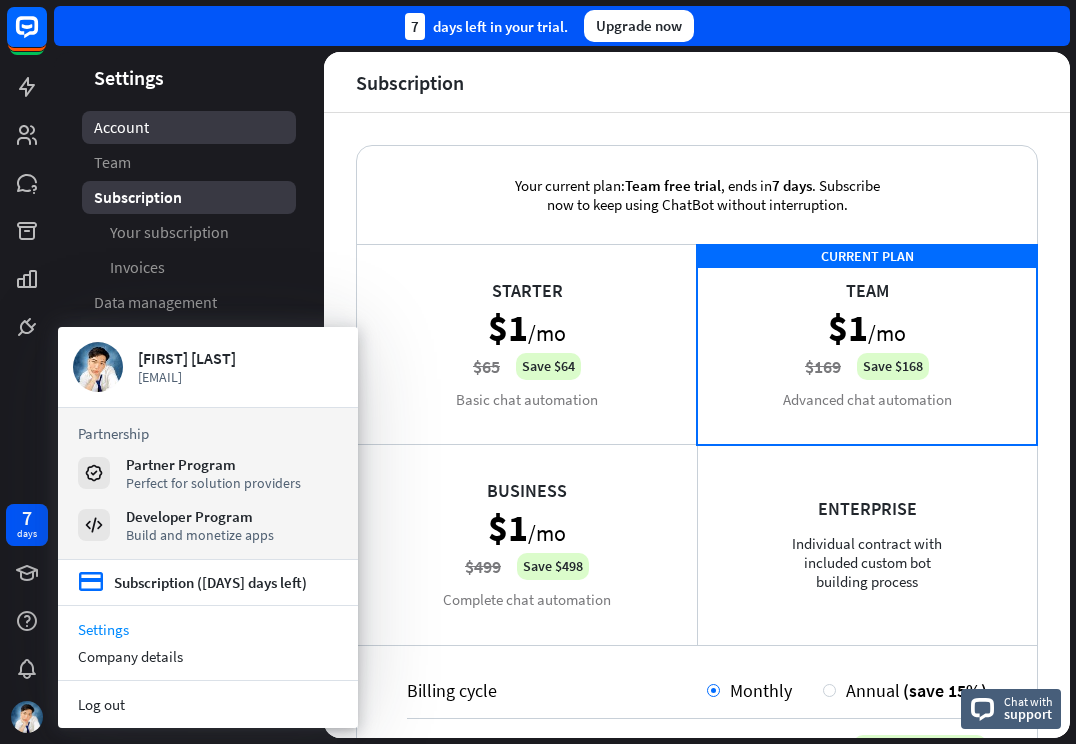 click on "Account" at bounding box center (189, 127) 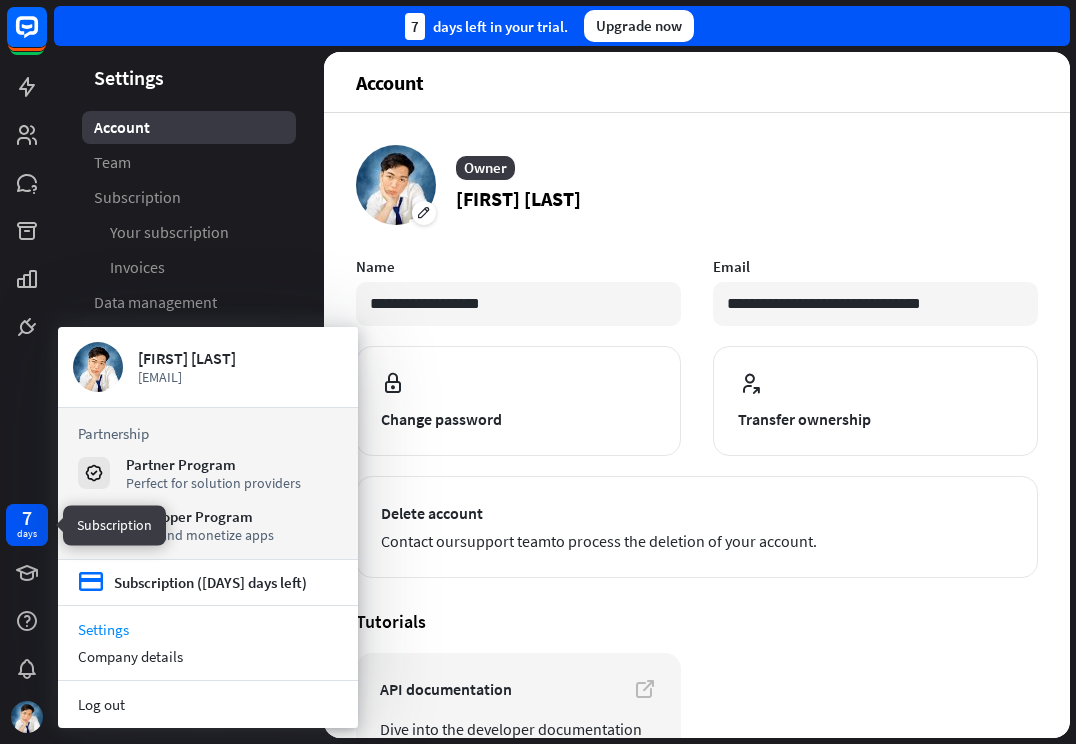 click on "days" at bounding box center [27, 534] 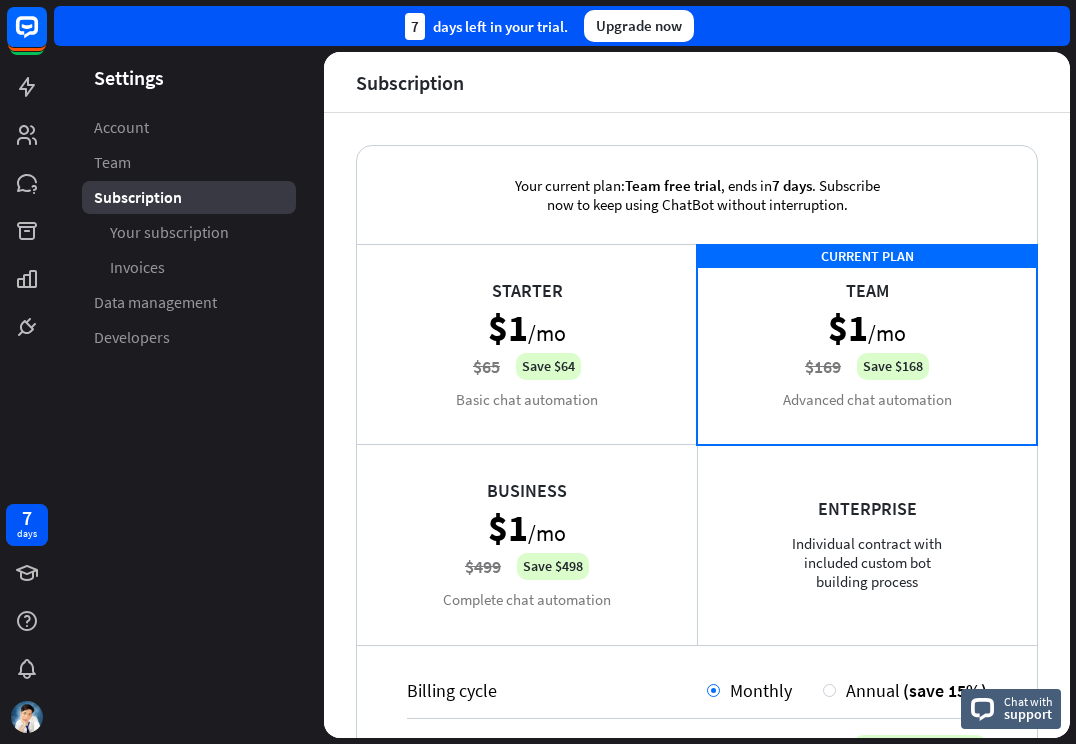 click at bounding box center (27, 174) 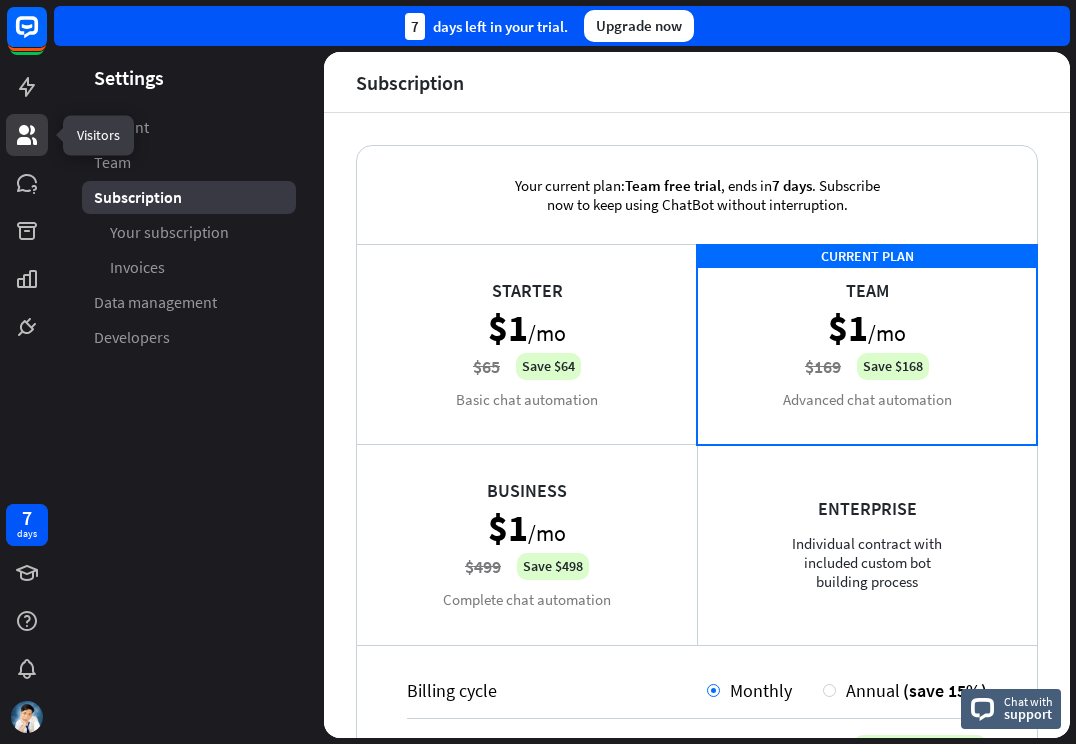 click 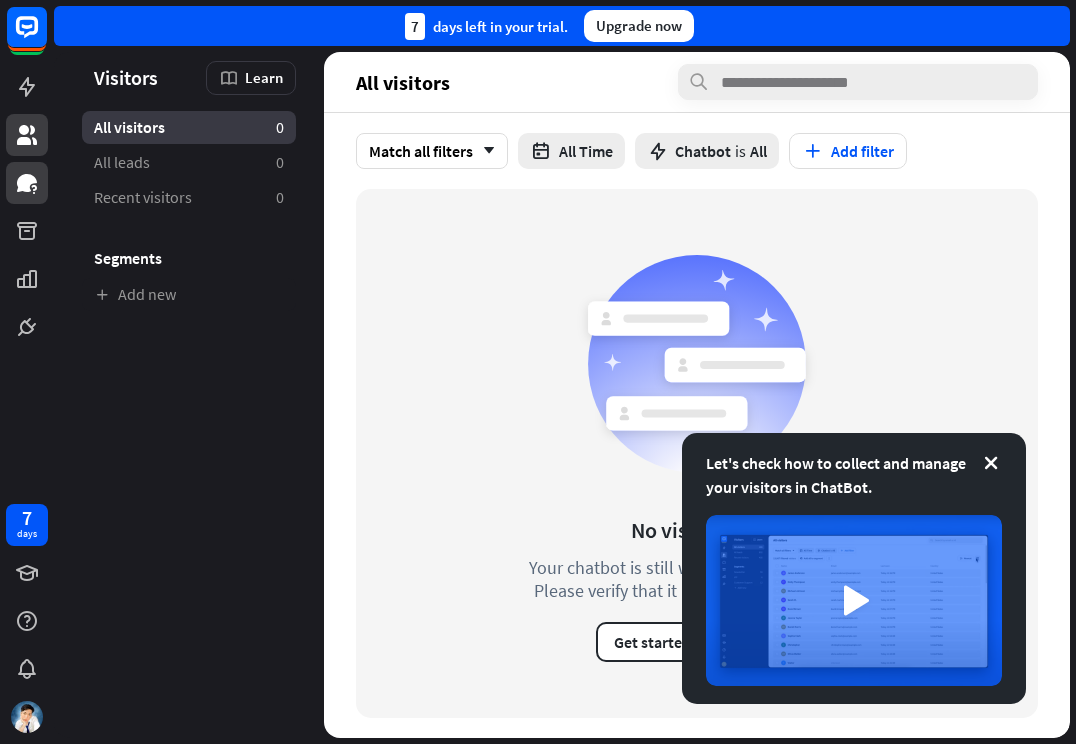 click at bounding box center (27, 183) 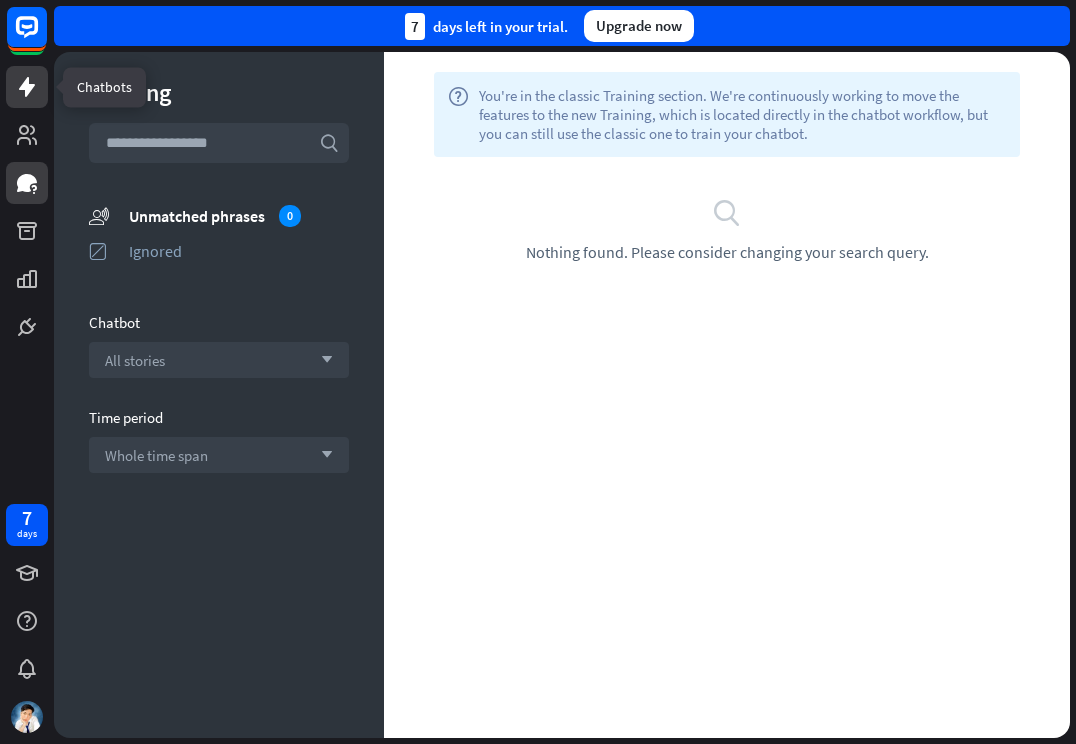 click 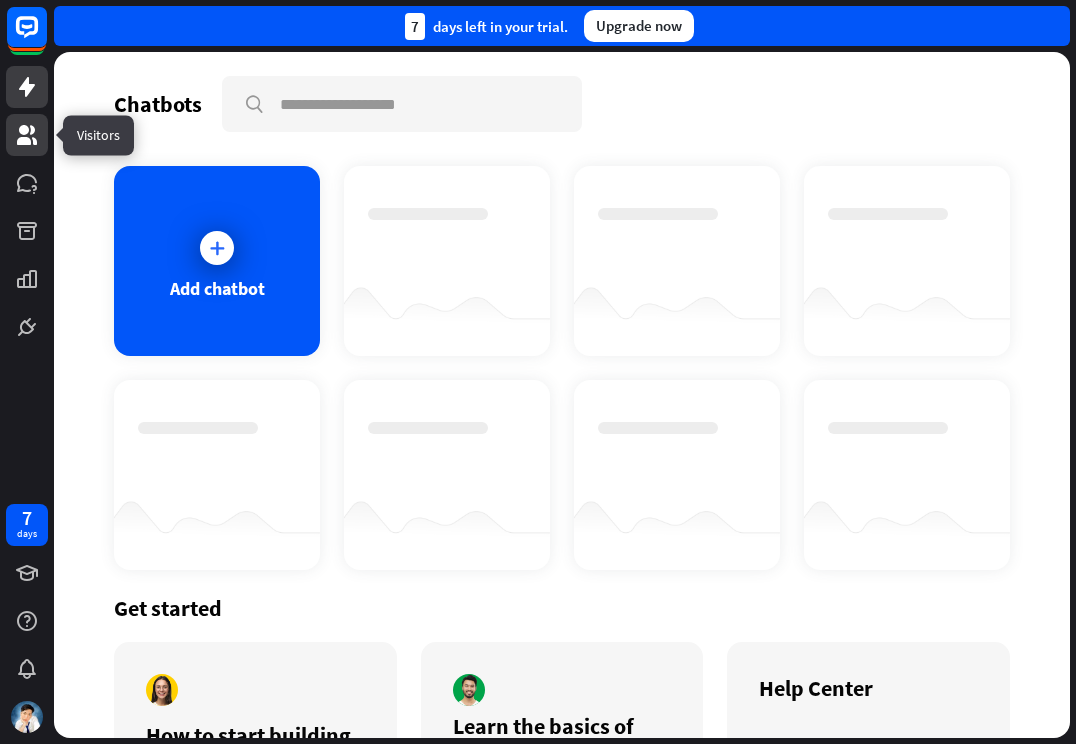 click 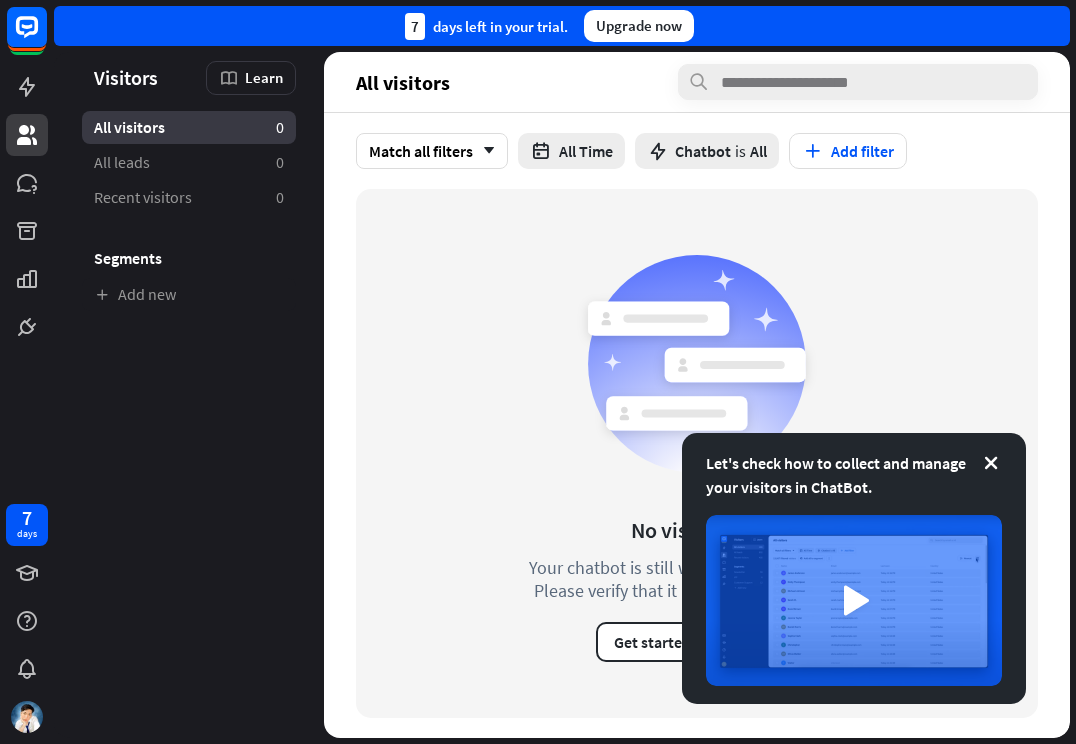 click on "7   days" at bounding box center [27, 372] 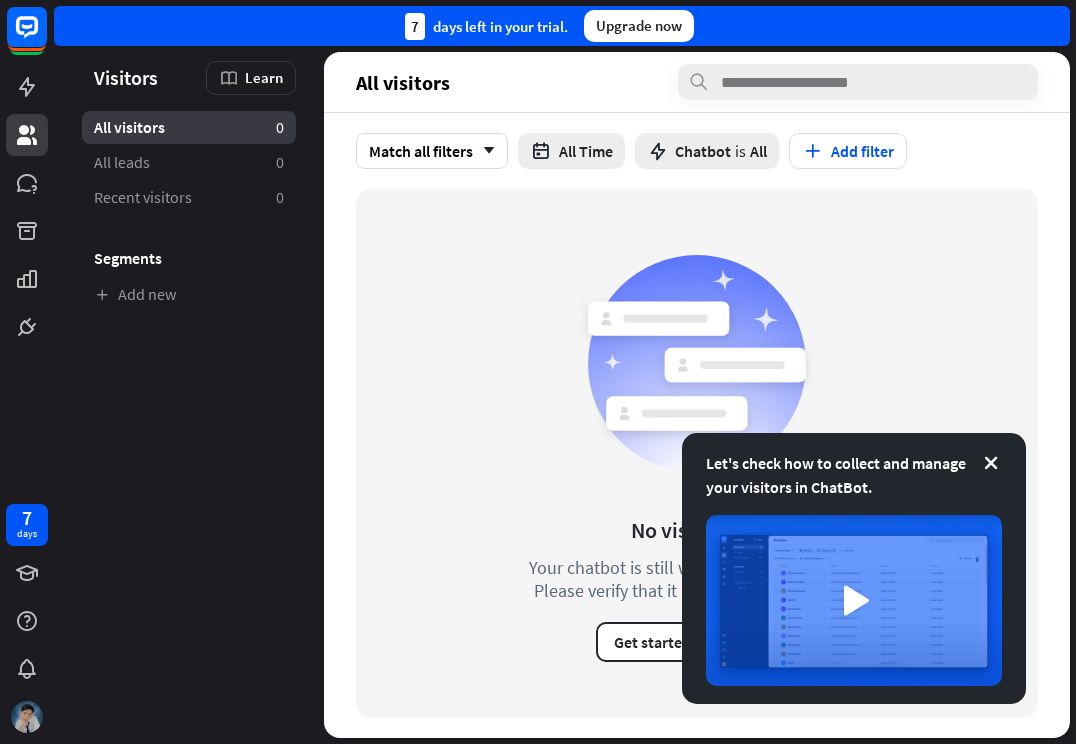 click at bounding box center [27, 717] 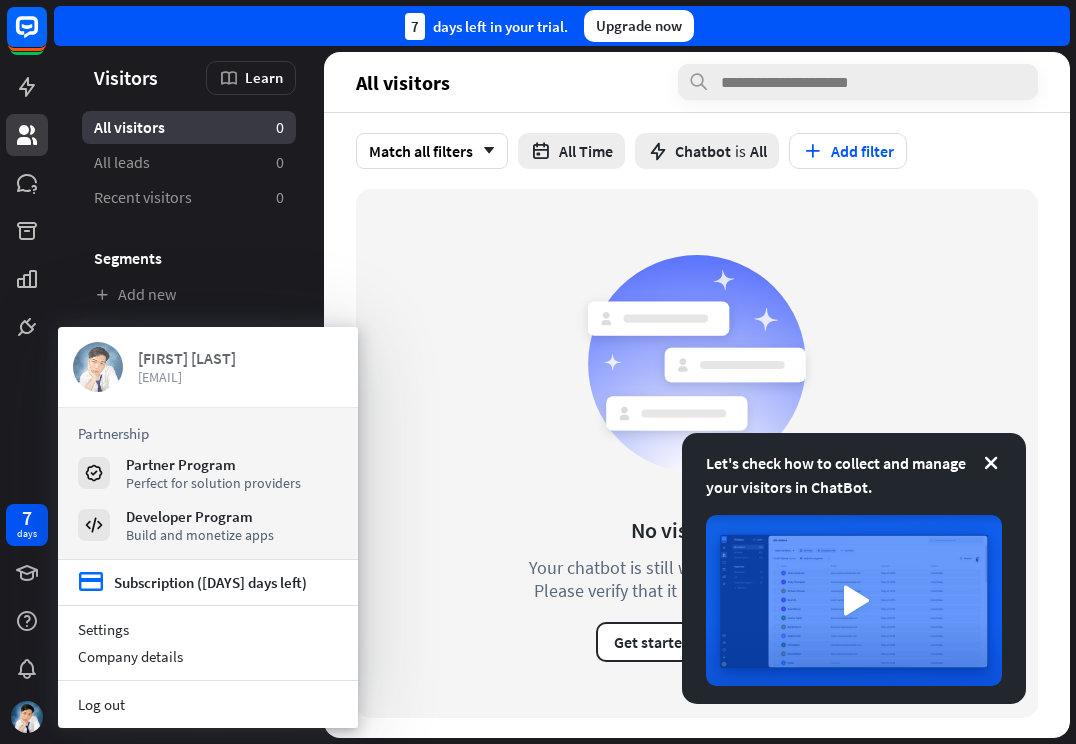 click on "[FIRST] [LAST]" at bounding box center [240, 358] 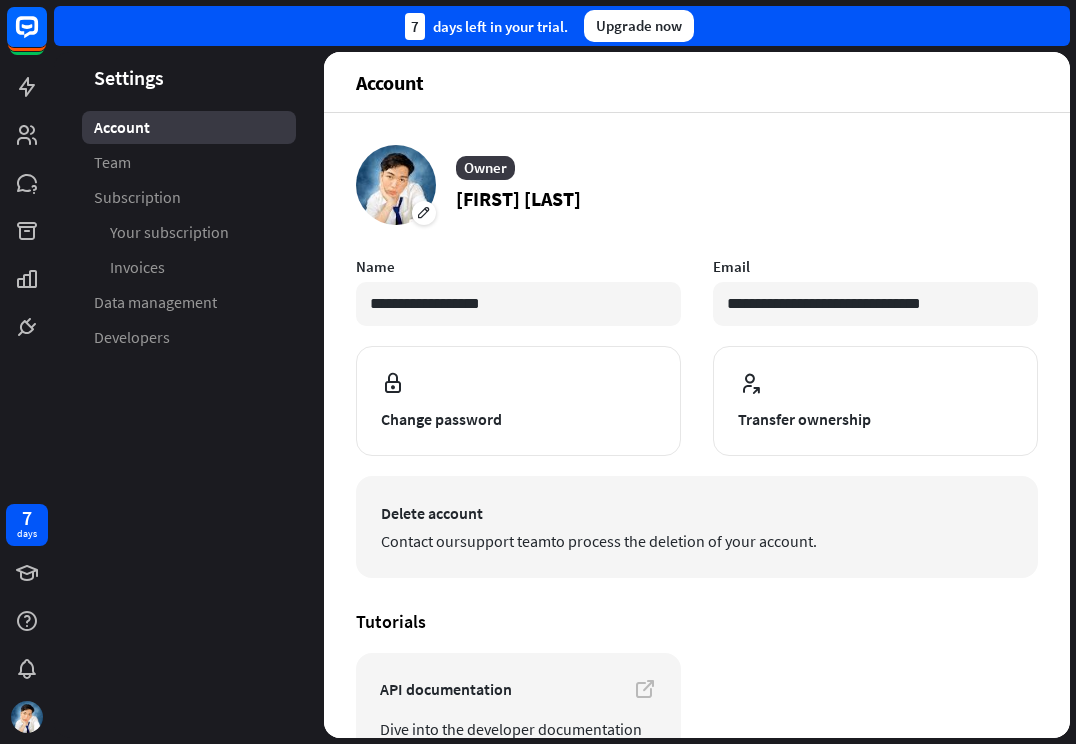click on "Delete account" at bounding box center [697, 513] 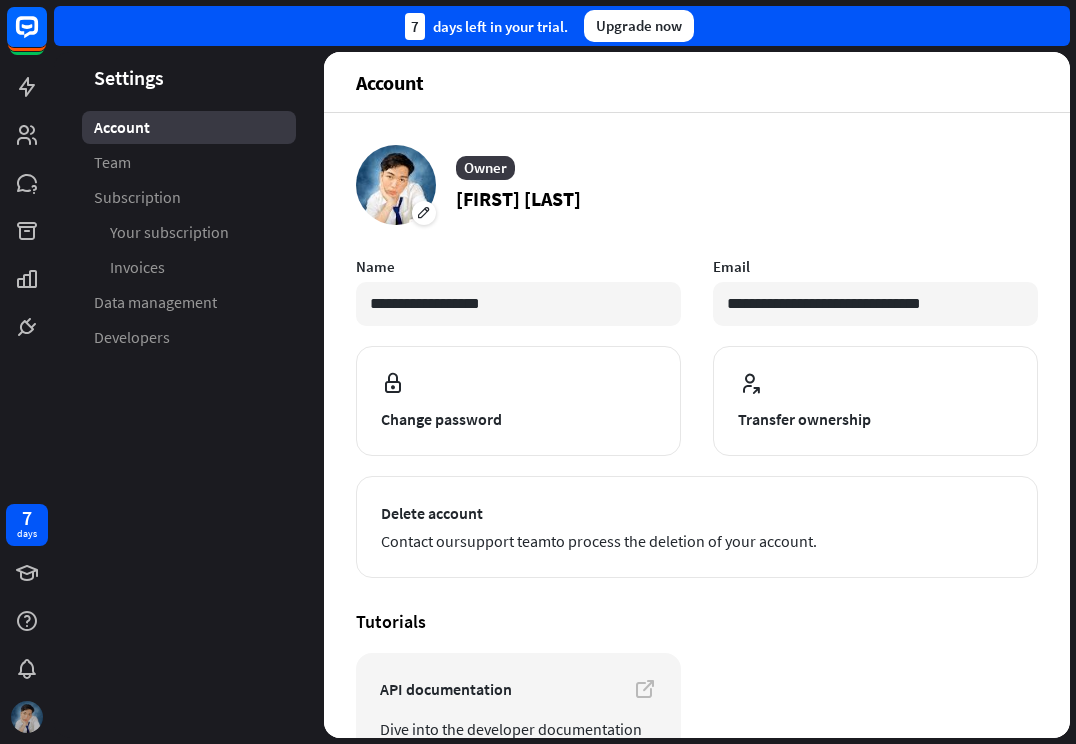 click at bounding box center [27, 717] 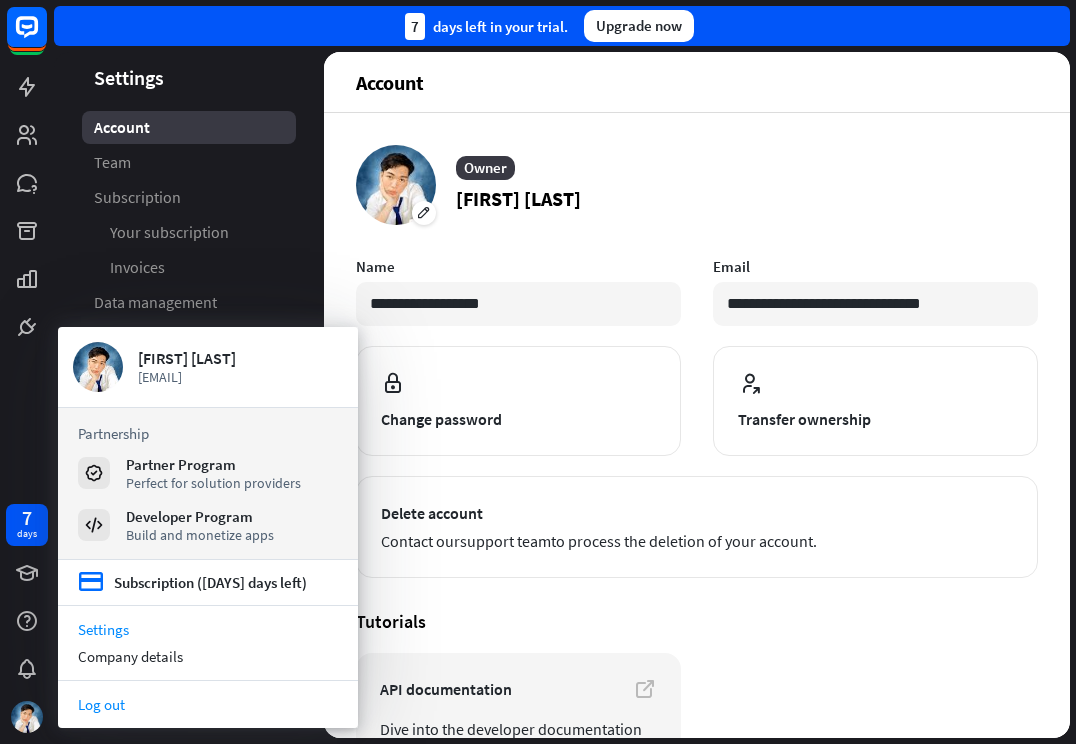 click on "Log out" at bounding box center [208, 704] 